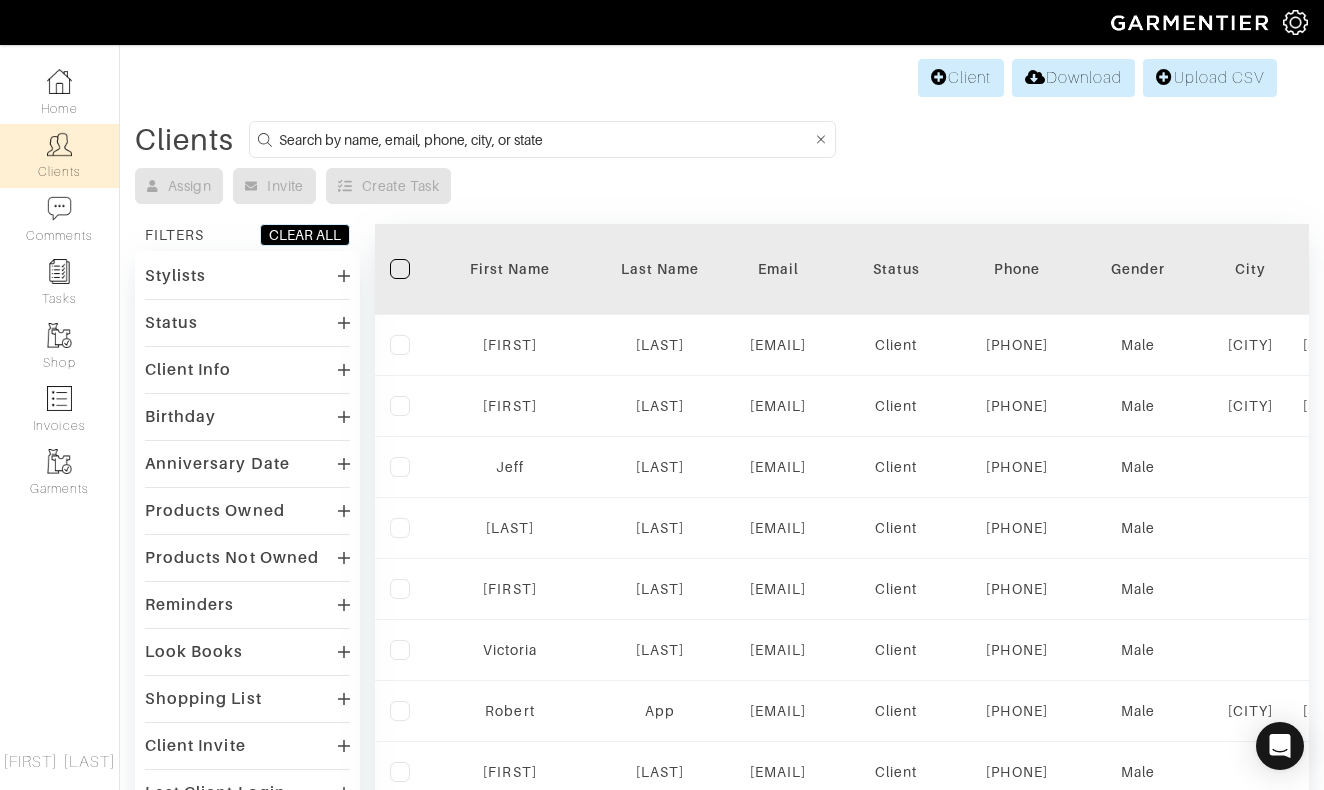scroll, scrollTop: 0, scrollLeft: 0, axis: both 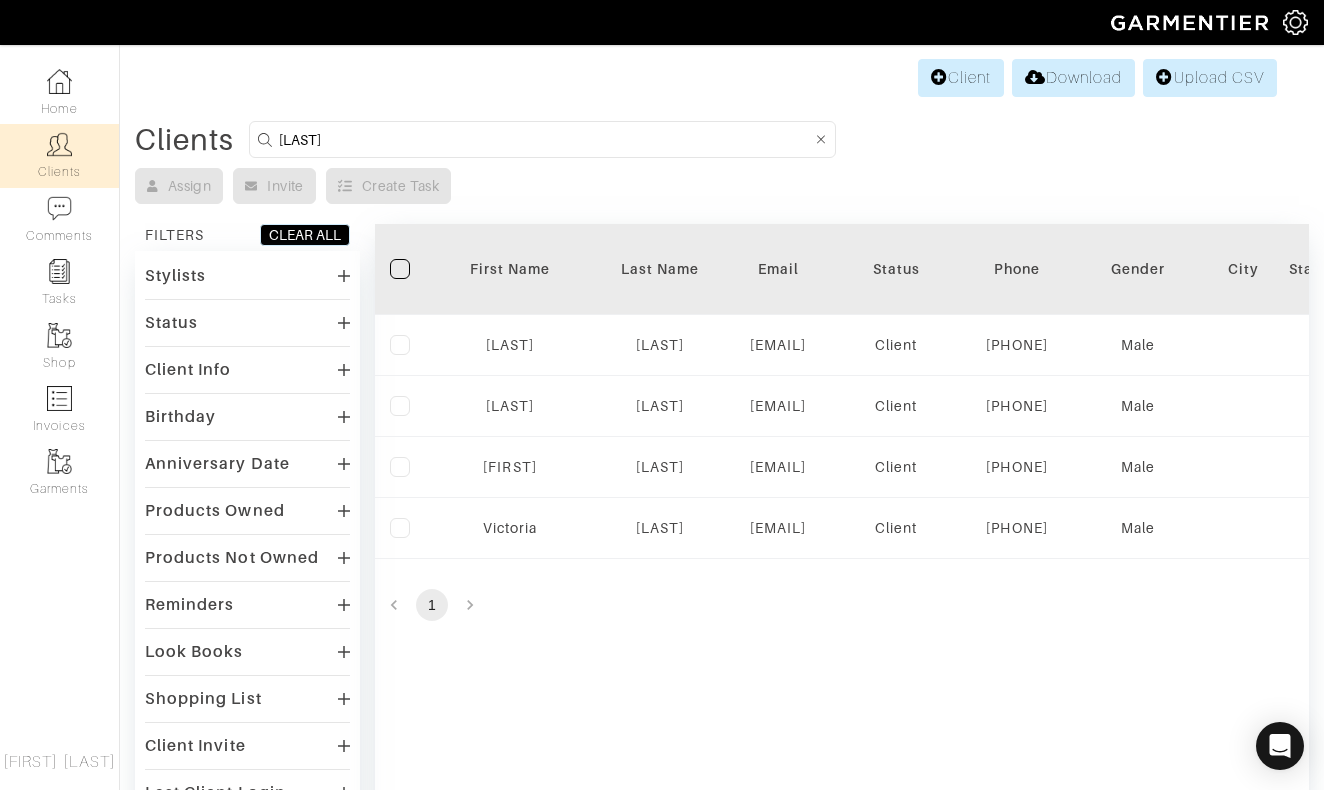 type on "Anderson" 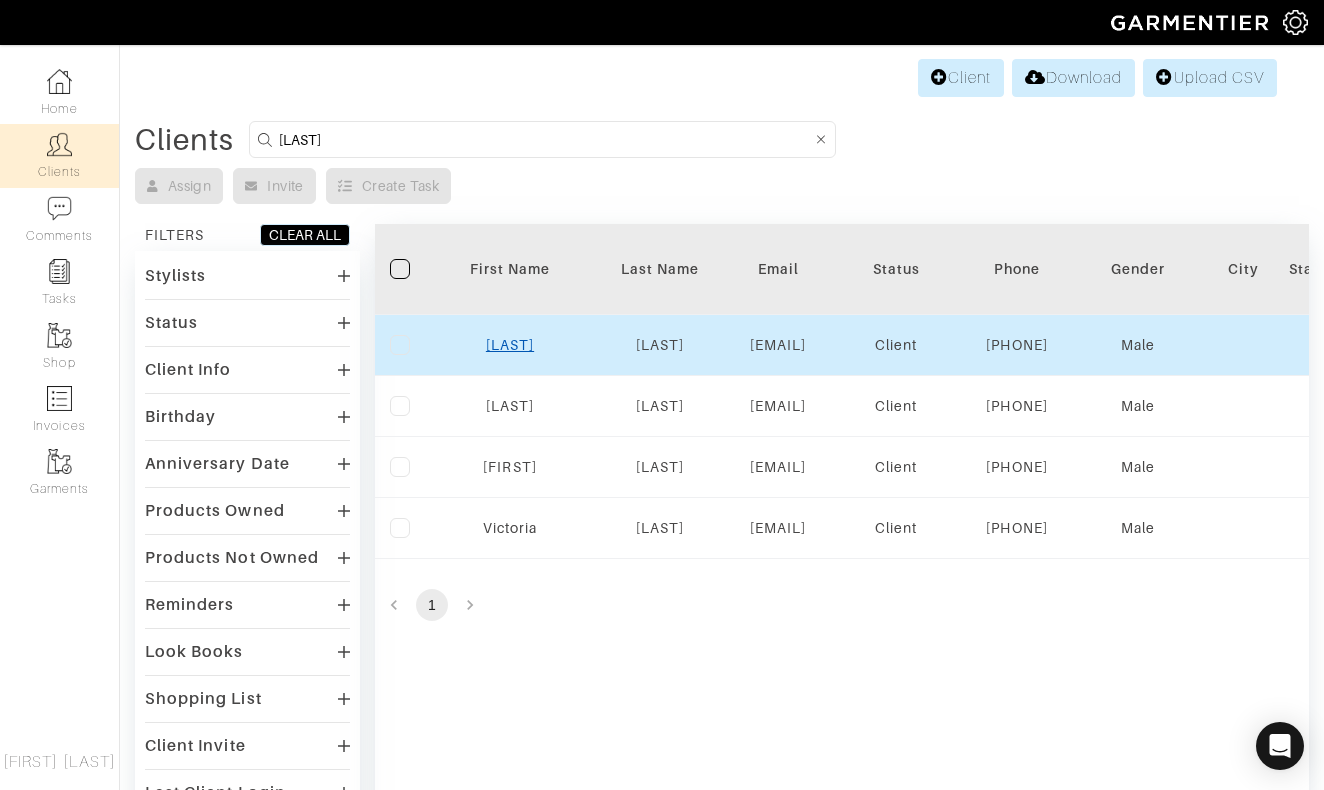 drag, startPoint x: 471, startPoint y: 140, endPoint x: 505, endPoint y: 363, distance: 225.57704 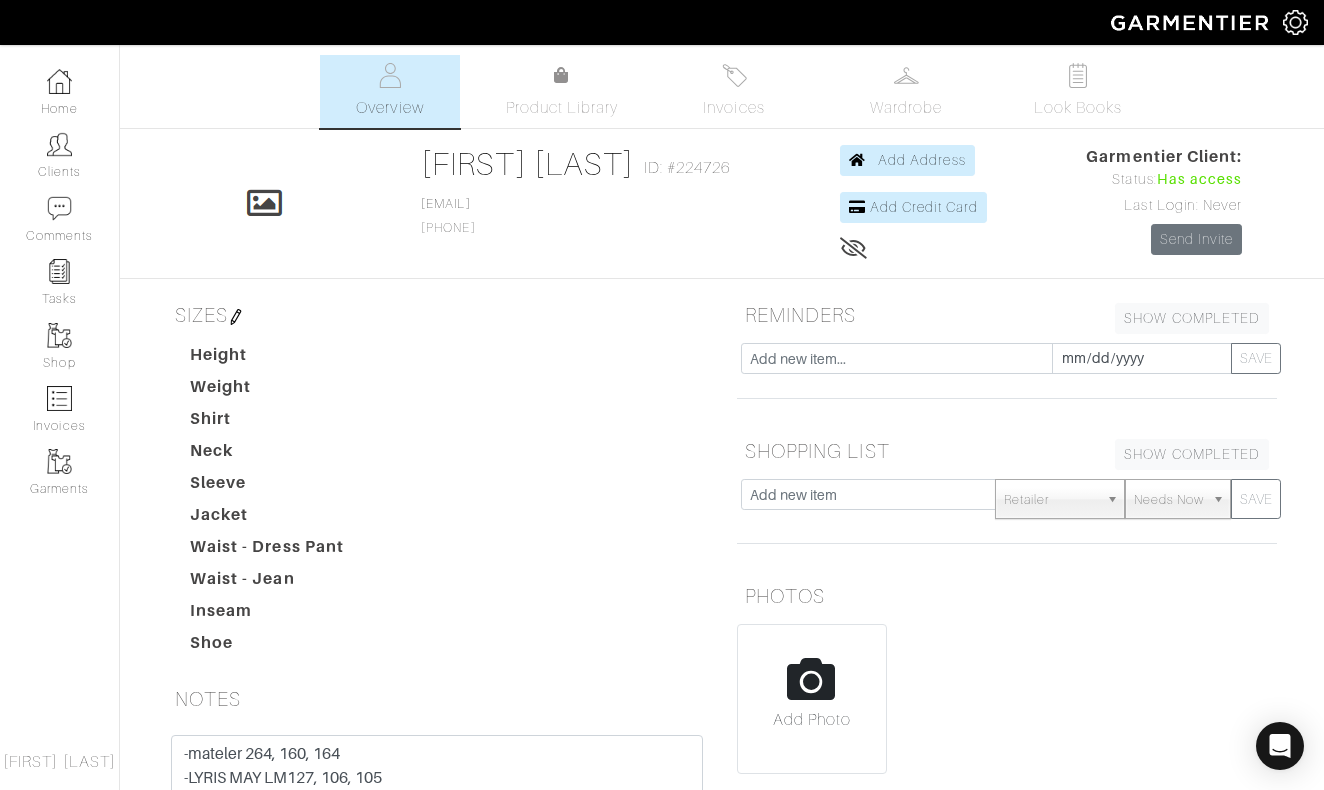 scroll, scrollTop: 0, scrollLeft: 0, axis: both 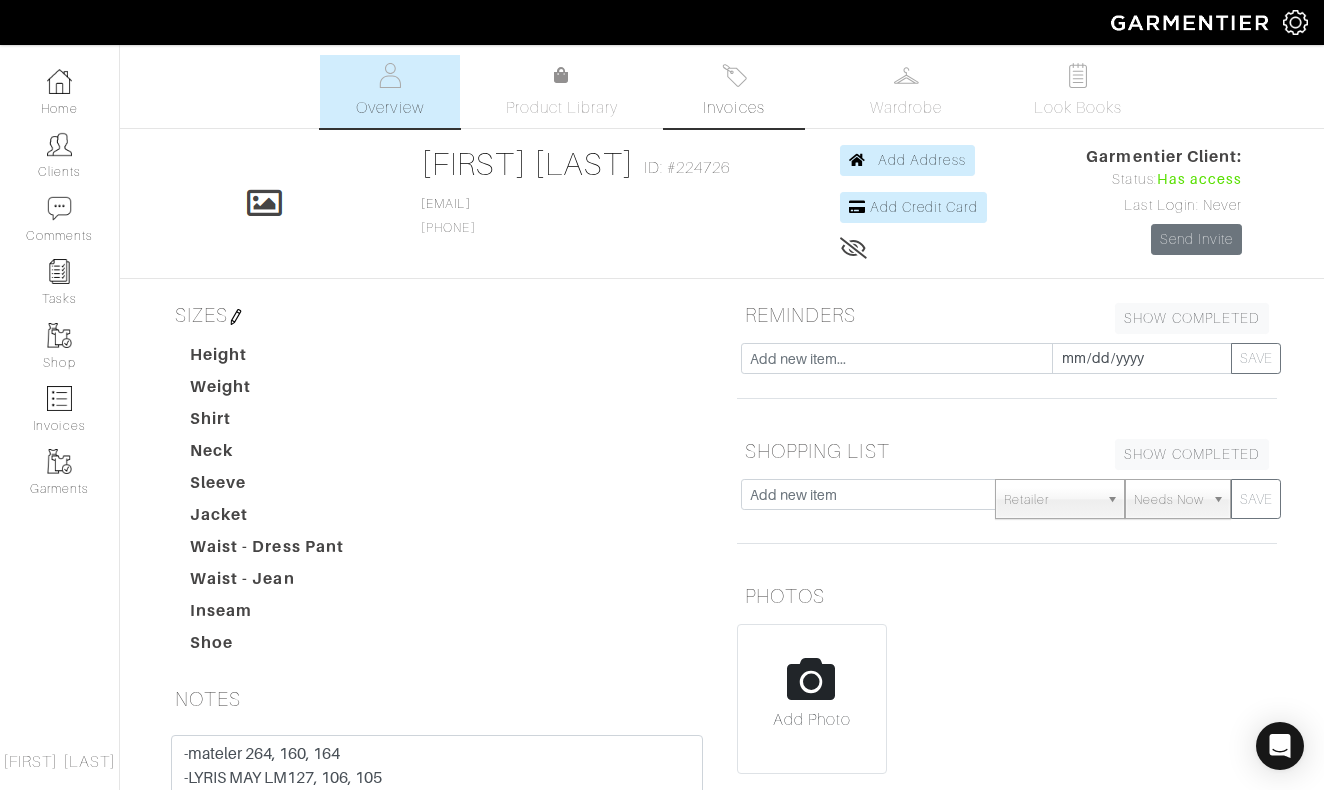 click on "Invoices" at bounding box center [734, 91] 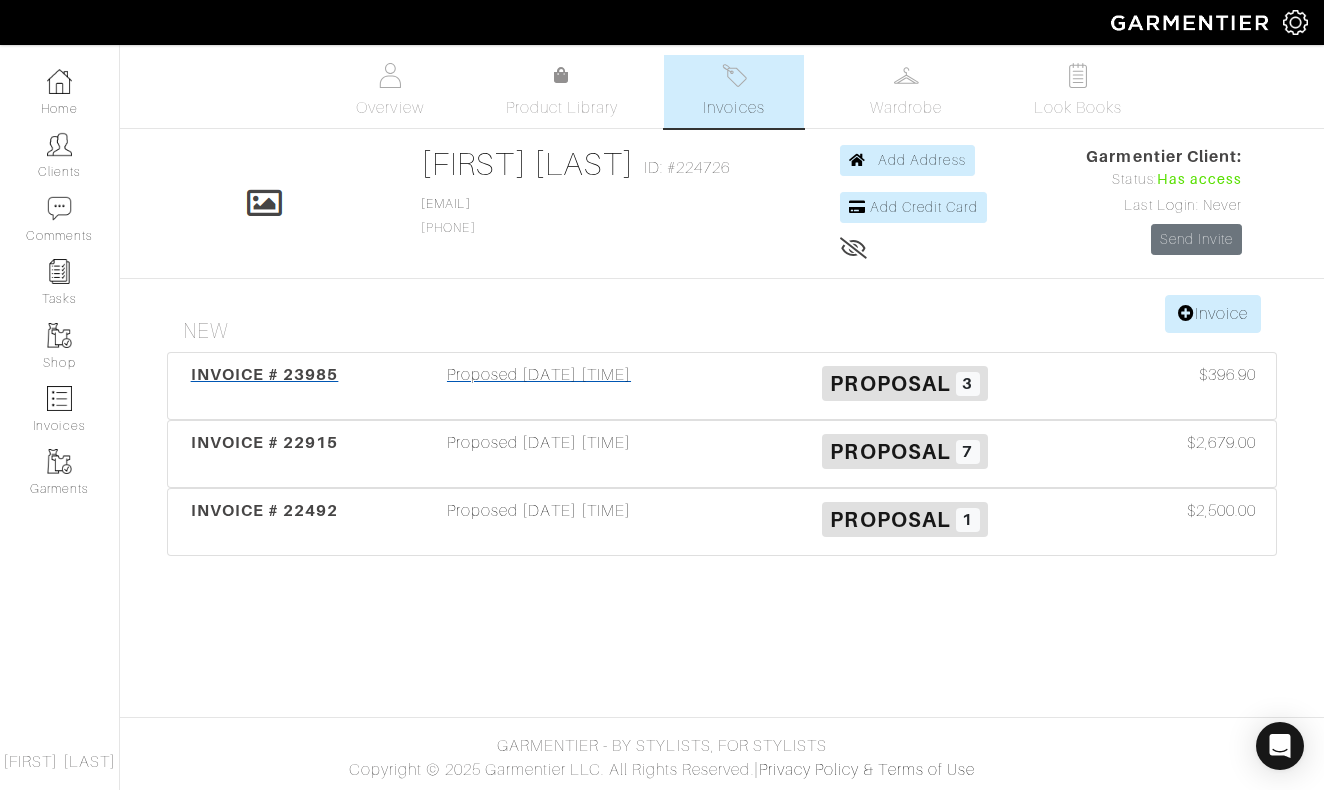 click on "Proposed [DATE] [TIME]" at bounding box center [539, 386] 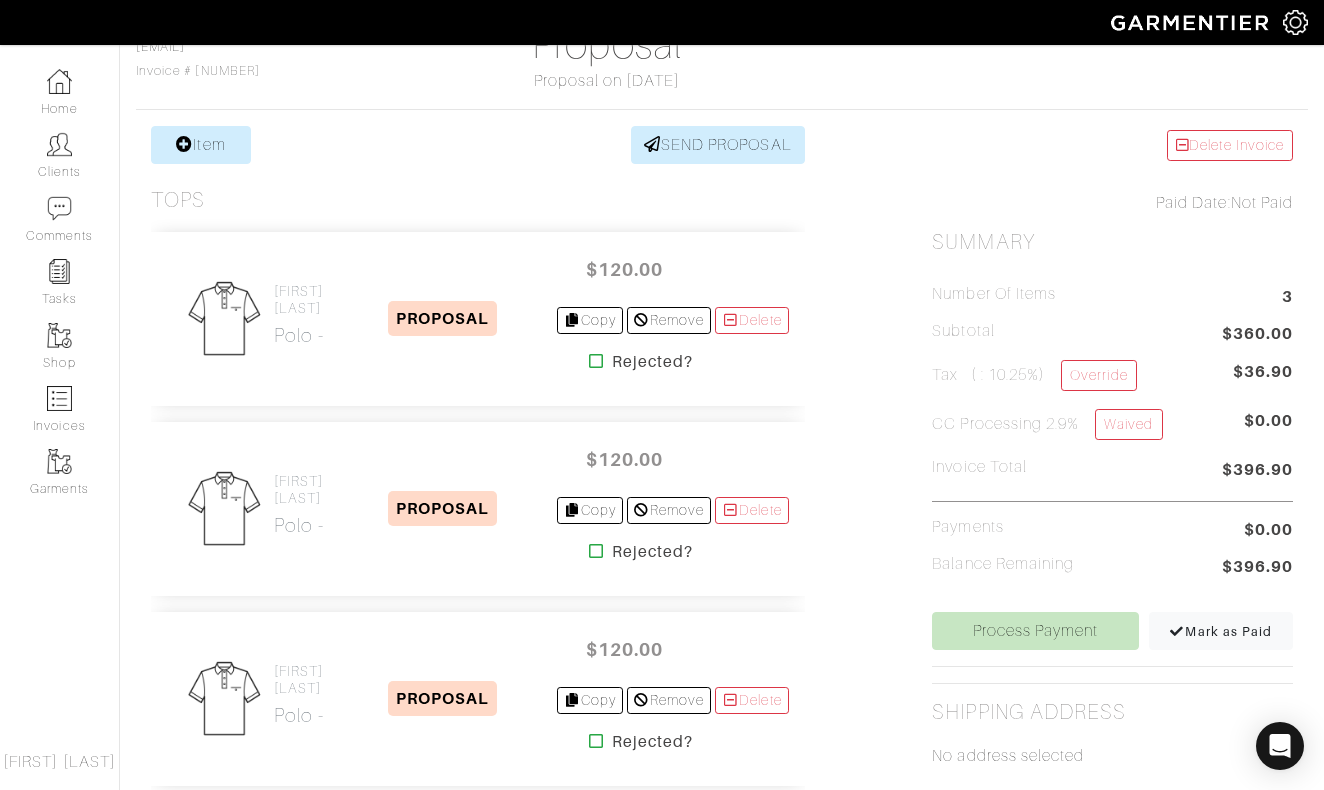 scroll, scrollTop: 203, scrollLeft: 0, axis: vertical 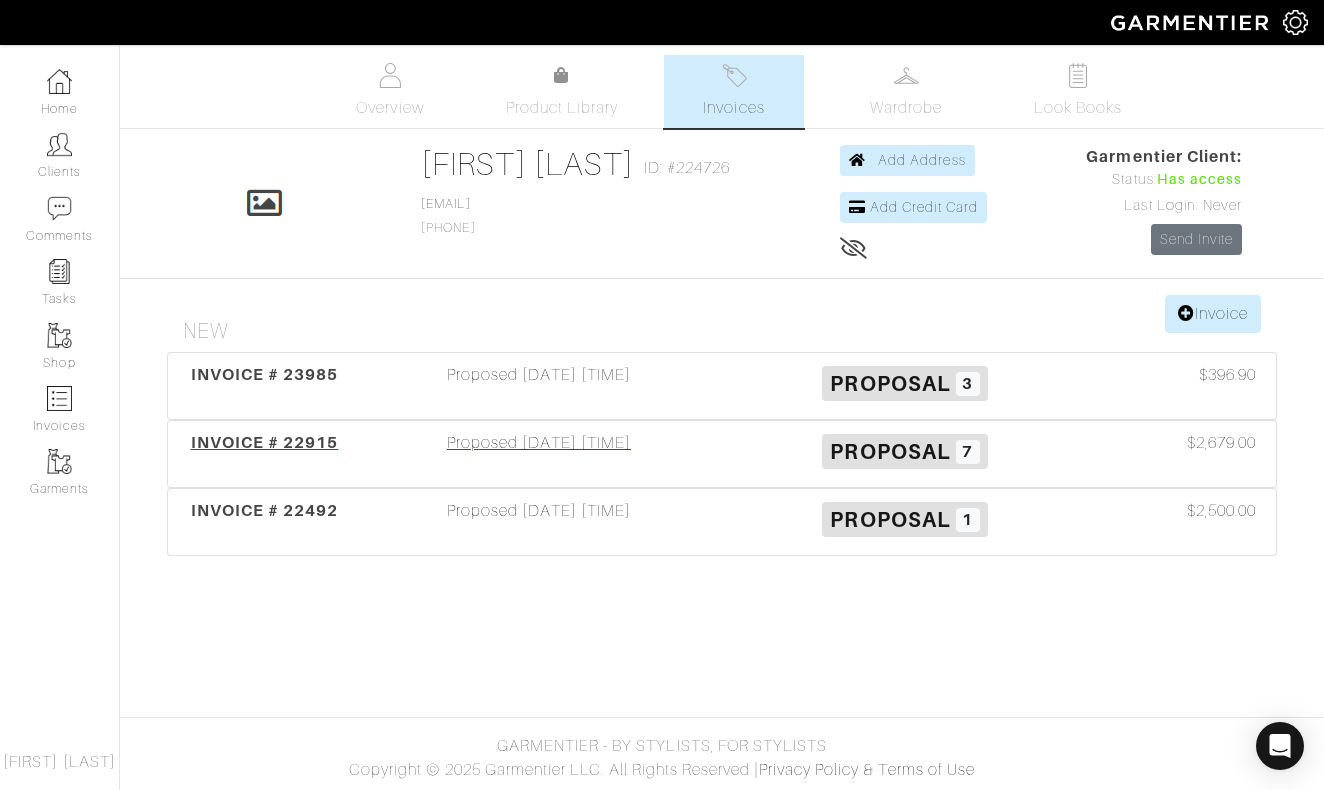 click on "Proposed [DATE] [TIME]" at bounding box center (539, 454) 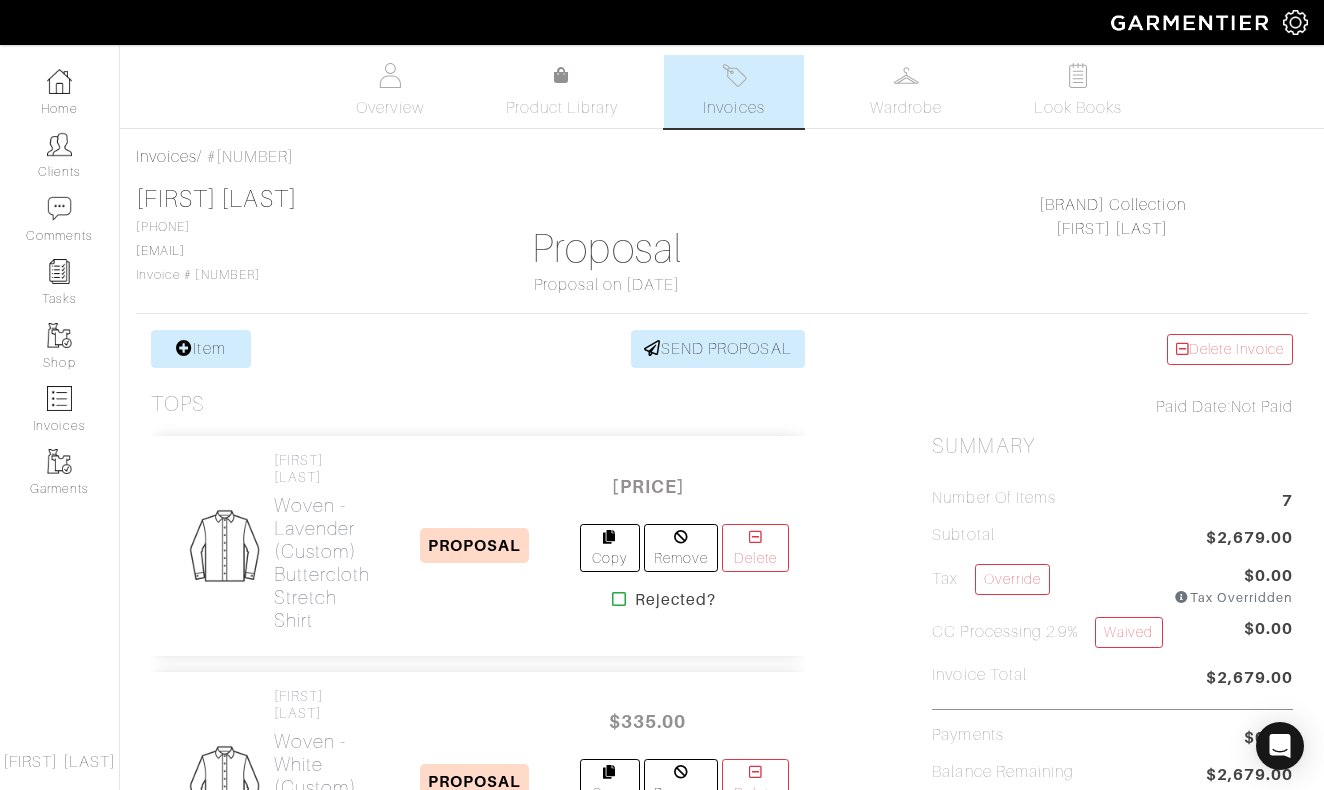scroll, scrollTop: 0, scrollLeft: 0, axis: both 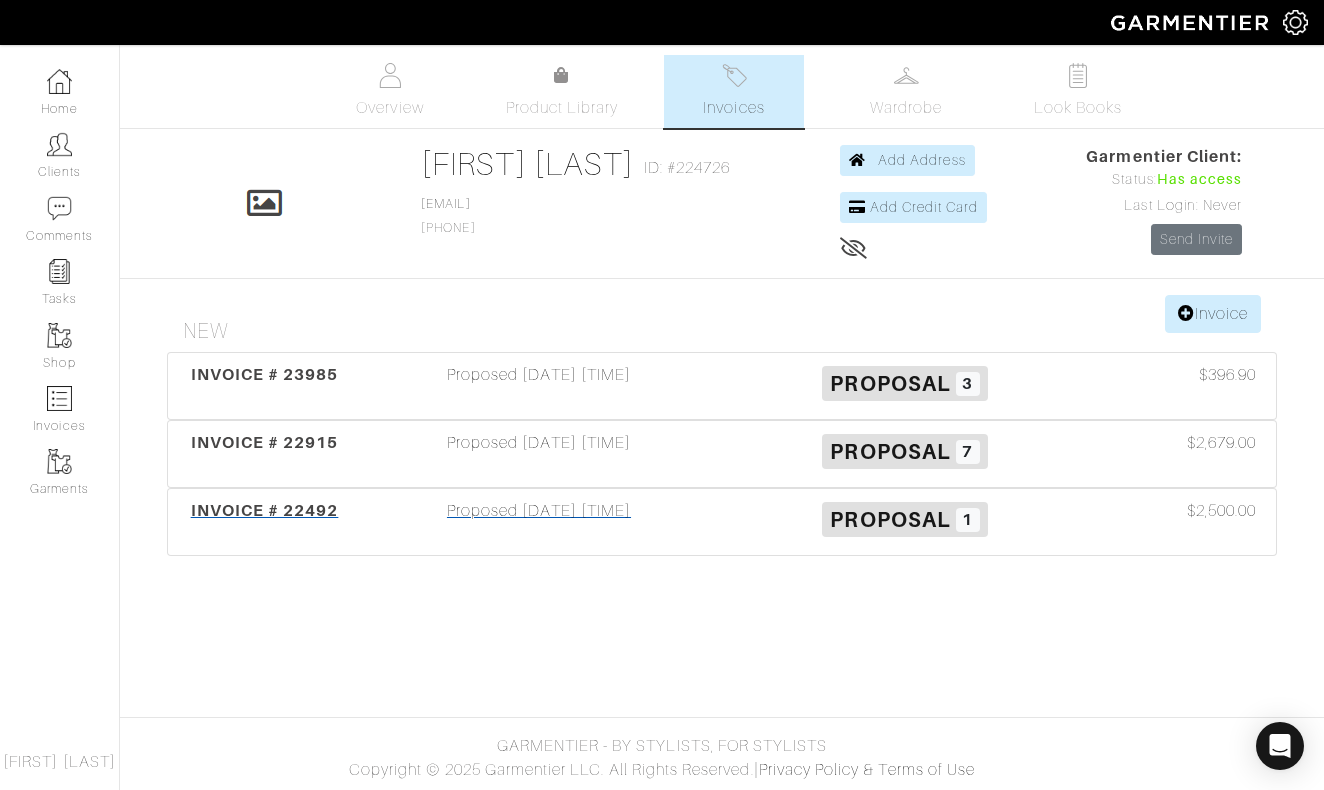 click on "Proposed [DATE] [TIME]" at bounding box center (539, 522) 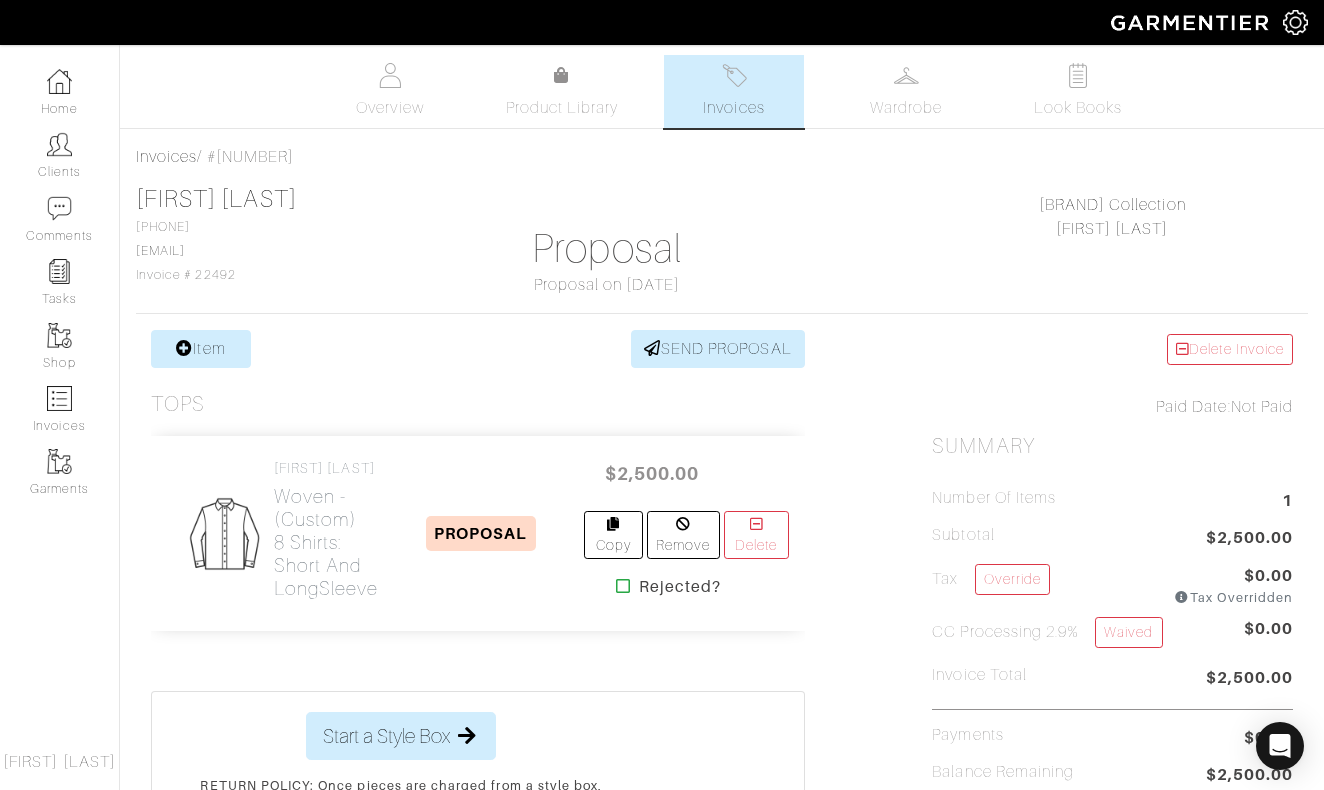 scroll, scrollTop: 0, scrollLeft: 0, axis: both 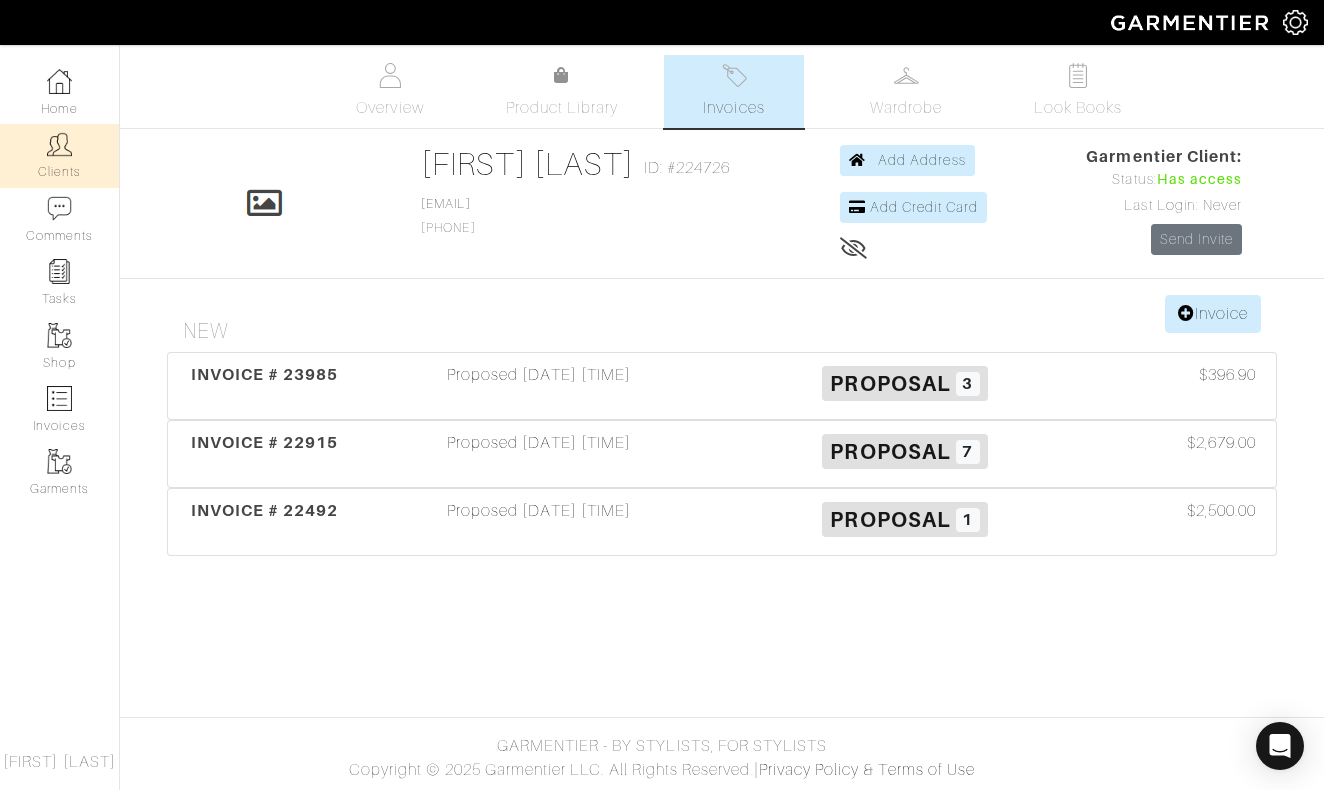 click at bounding box center (59, 144) 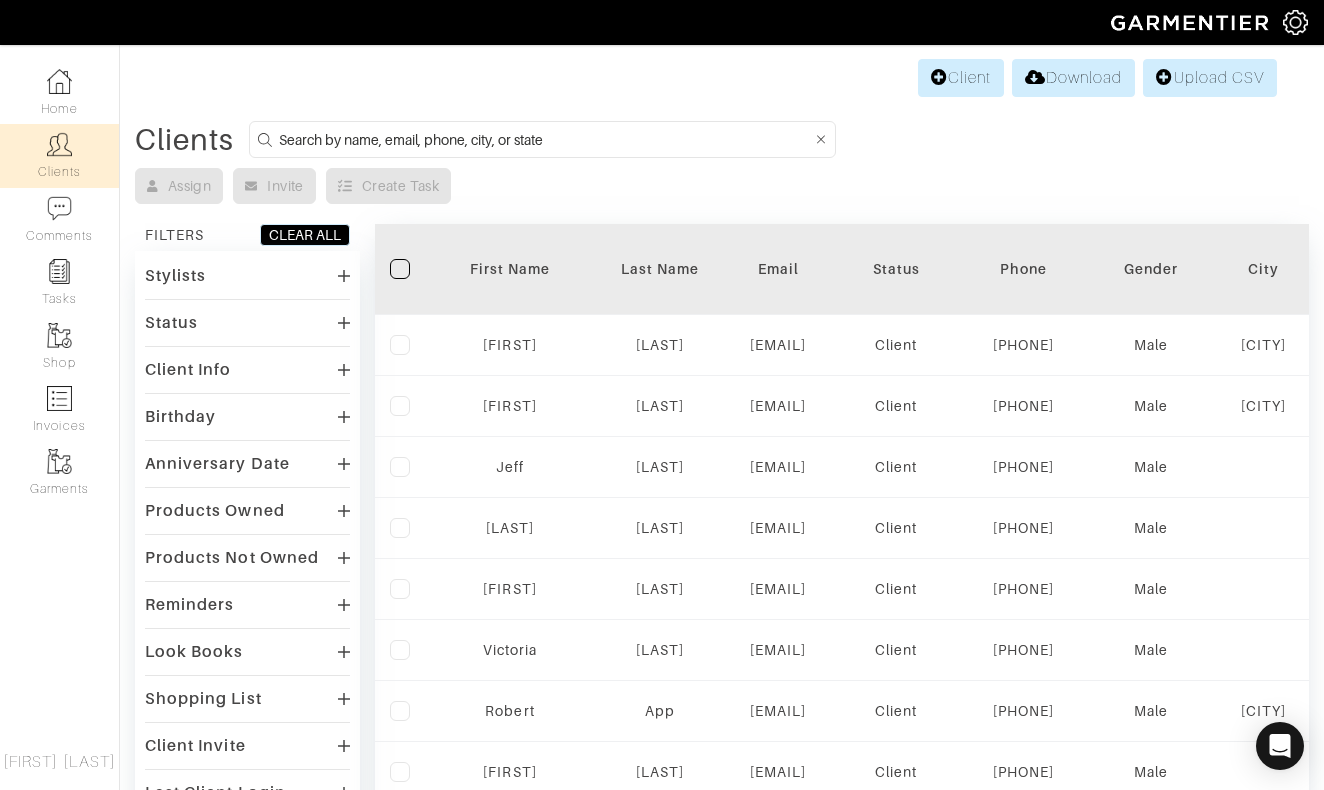 click at bounding box center (545, 139) 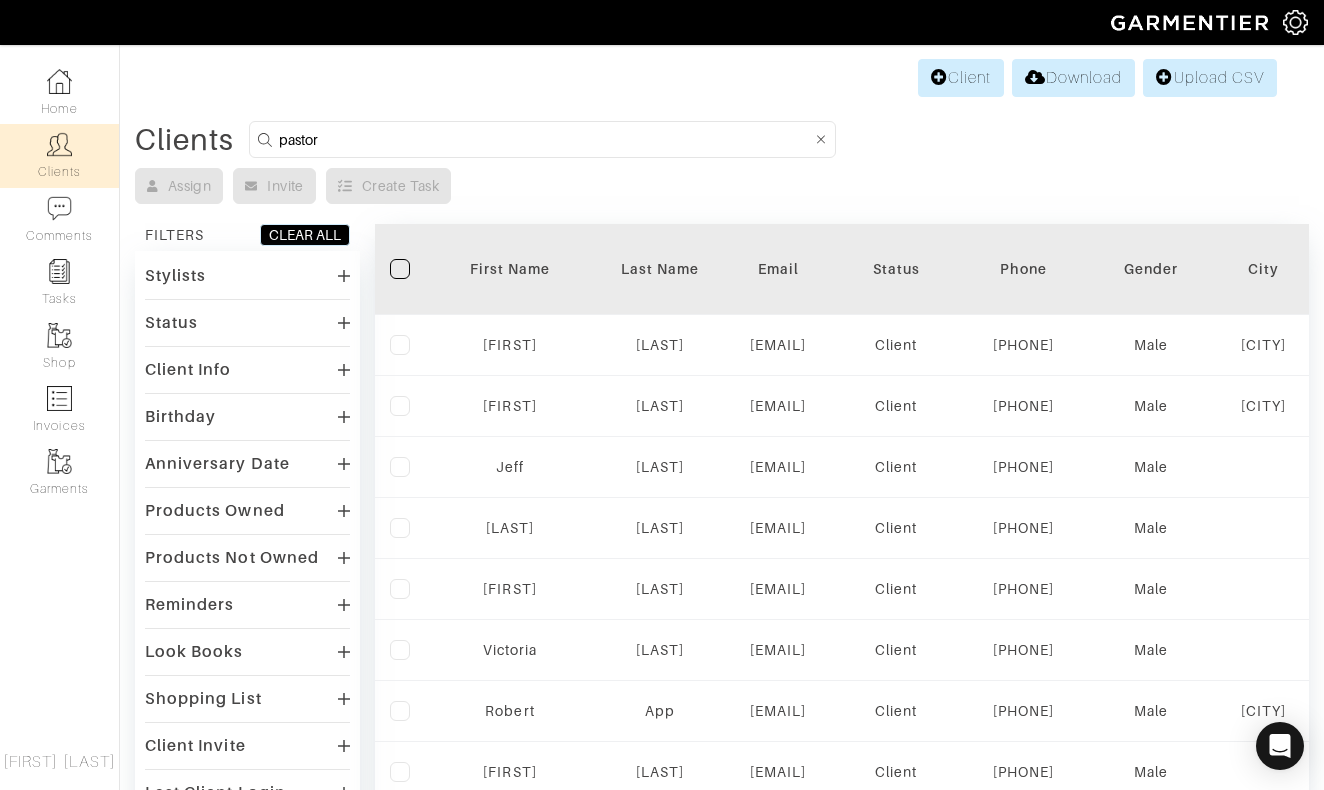 type on "pastor" 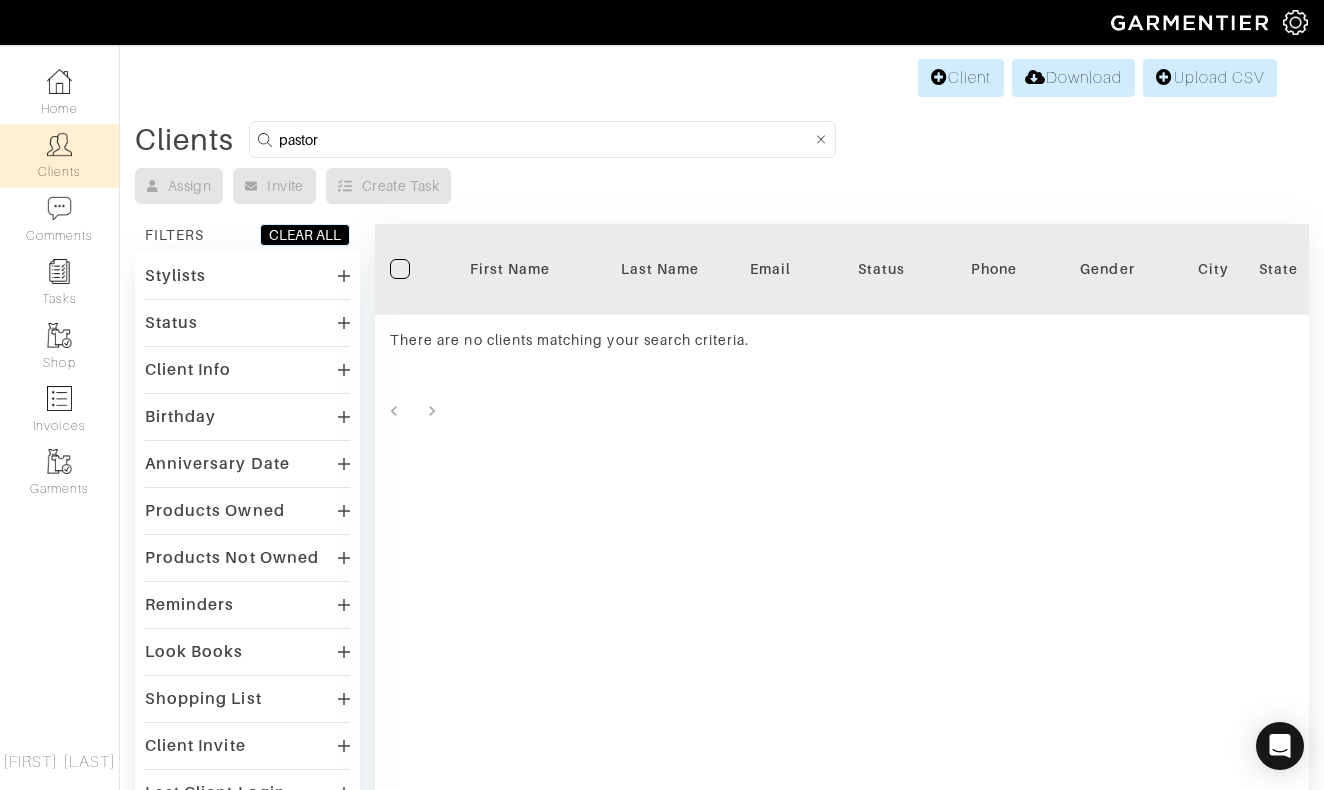 click on "Clients" at bounding box center (59, 155) 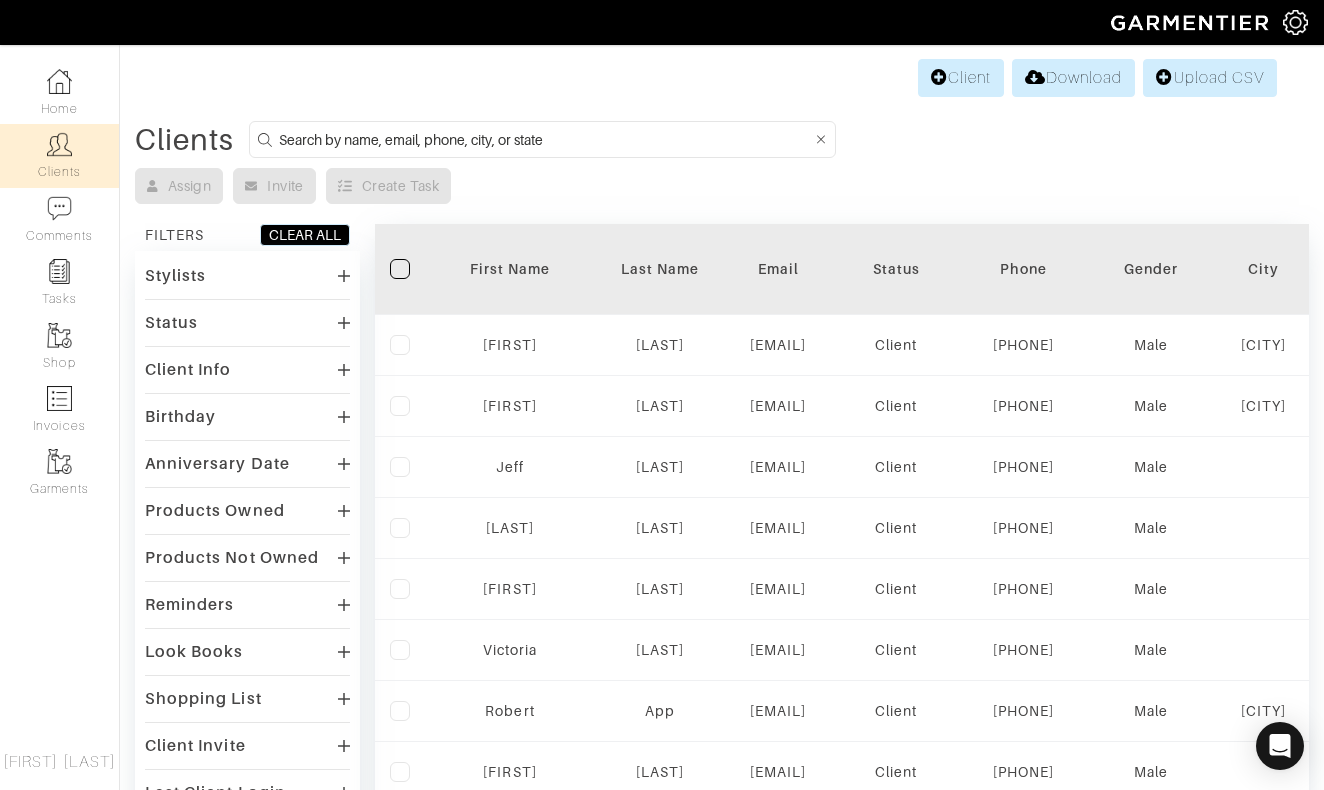 click at bounding box center (542, 139) 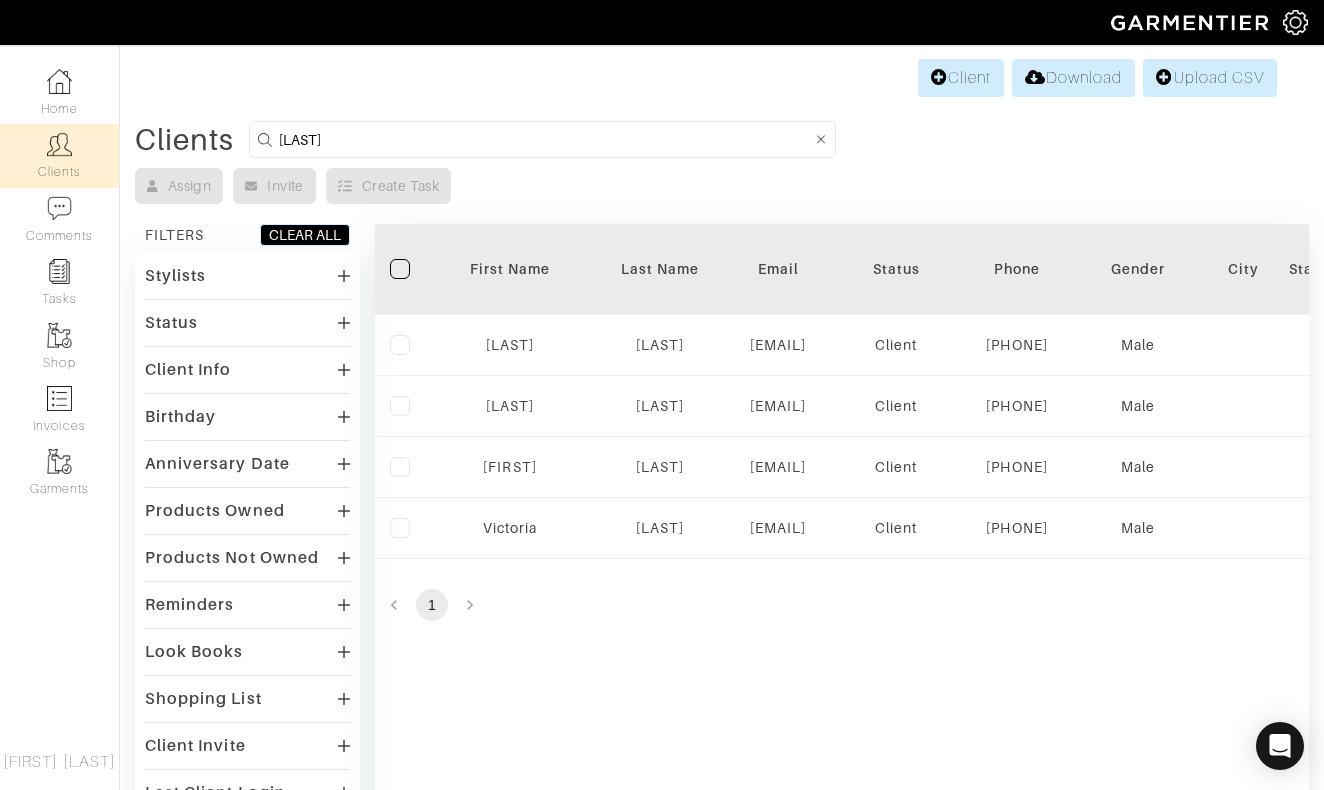 type on "Anderson" 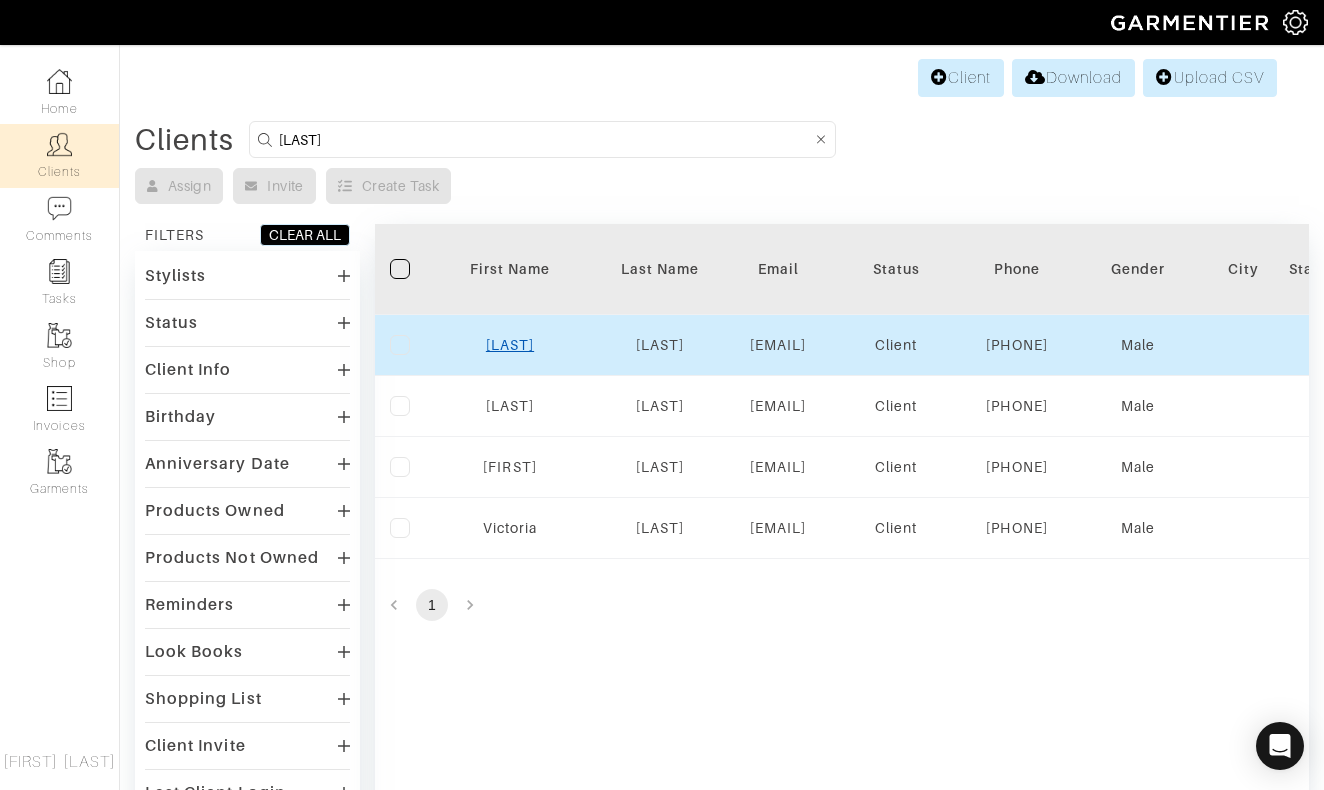drag, startPoint x: 675, startPoint y: 137, endPoint x: 517, endPoint y: 361, distance: 274.11676 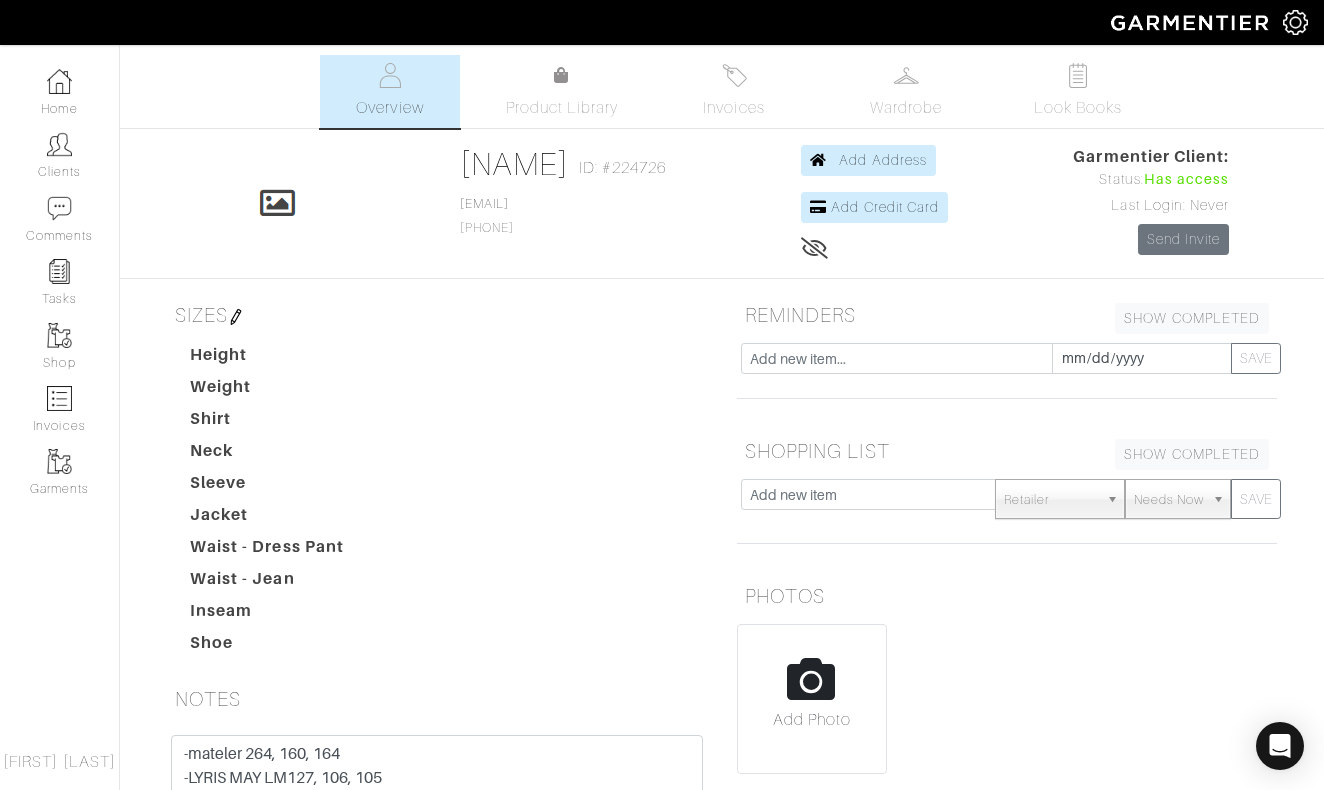 scroll, scrollTop: 0, scrollLeft: 0, axis: both 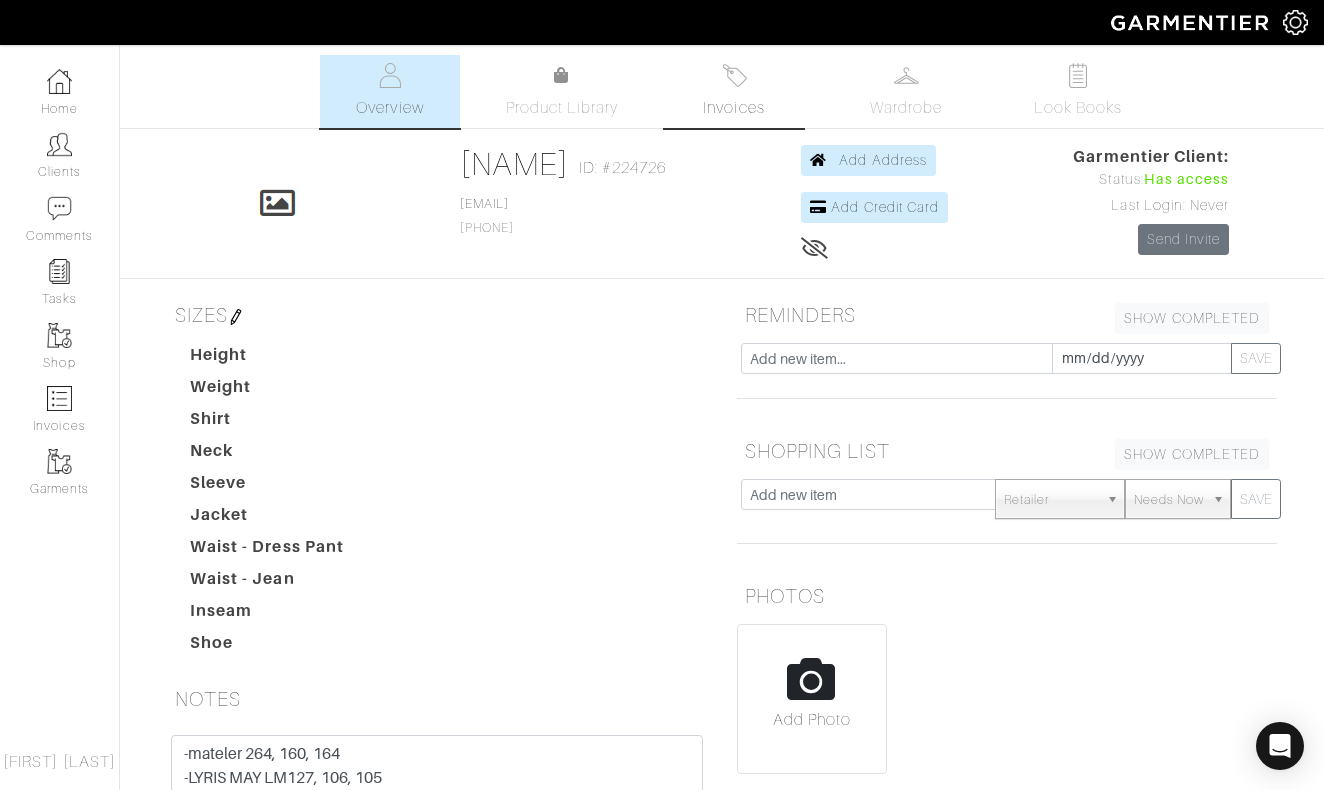 click on "Invoices" at bounding box center (733, 108) 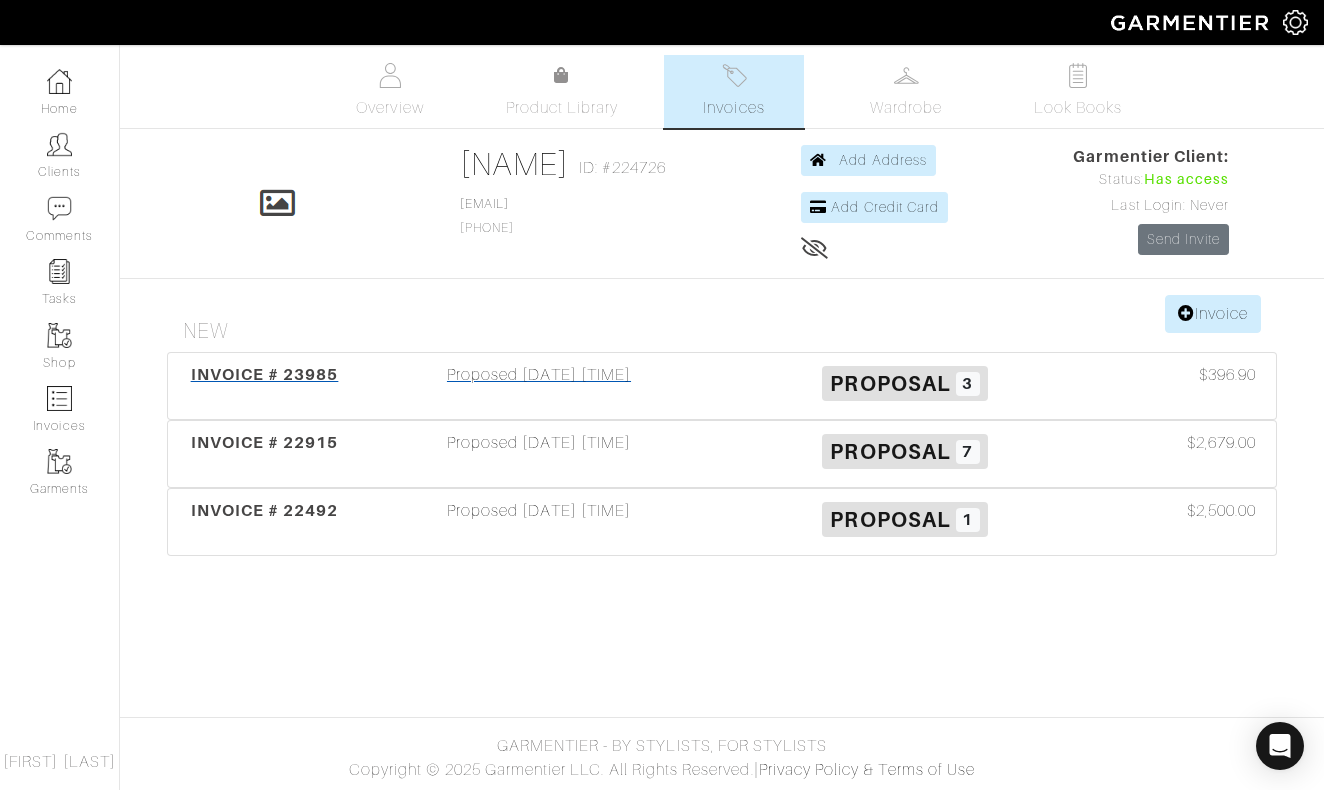 click on "Proposed [DATE] [TIME]" at bounding box center [539, 386] 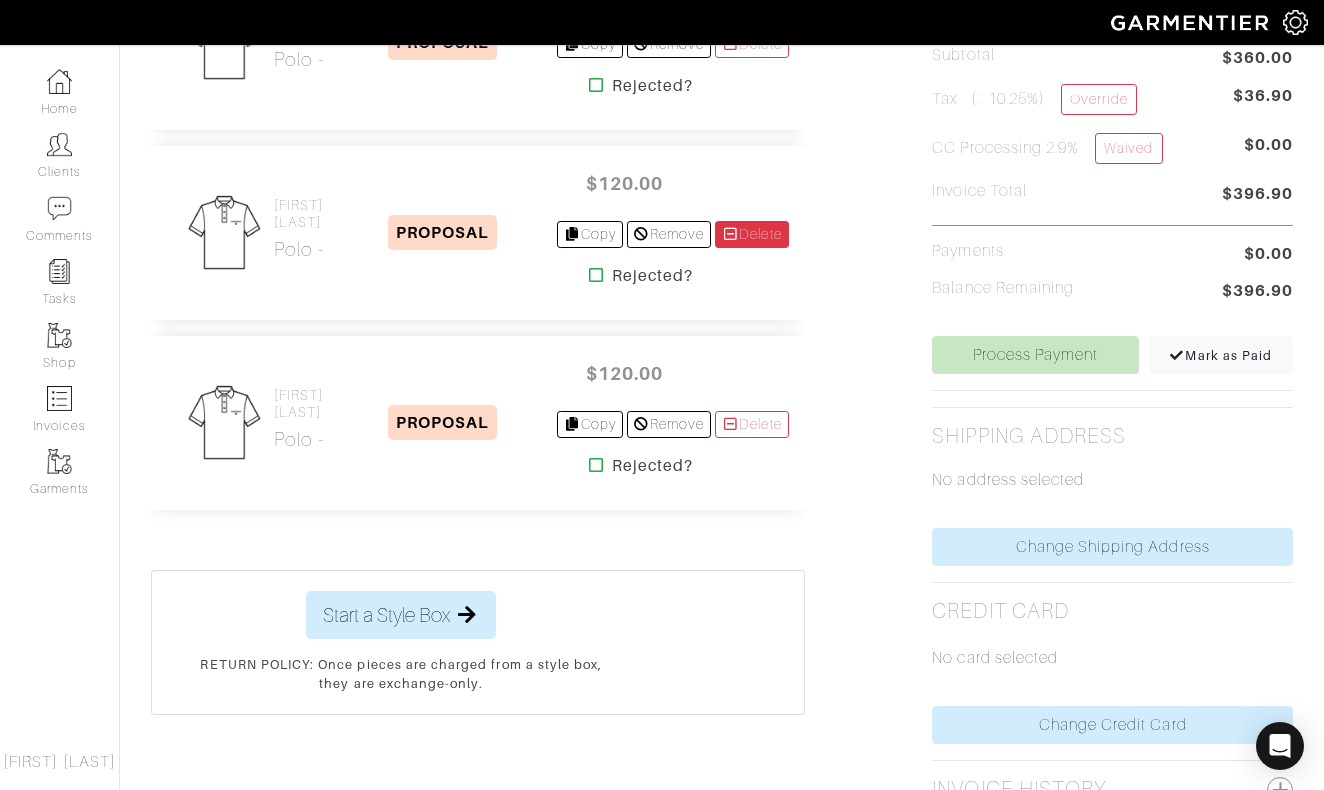 scroll, scrollTop: 482, scrollLeft: 0, axis: vertical 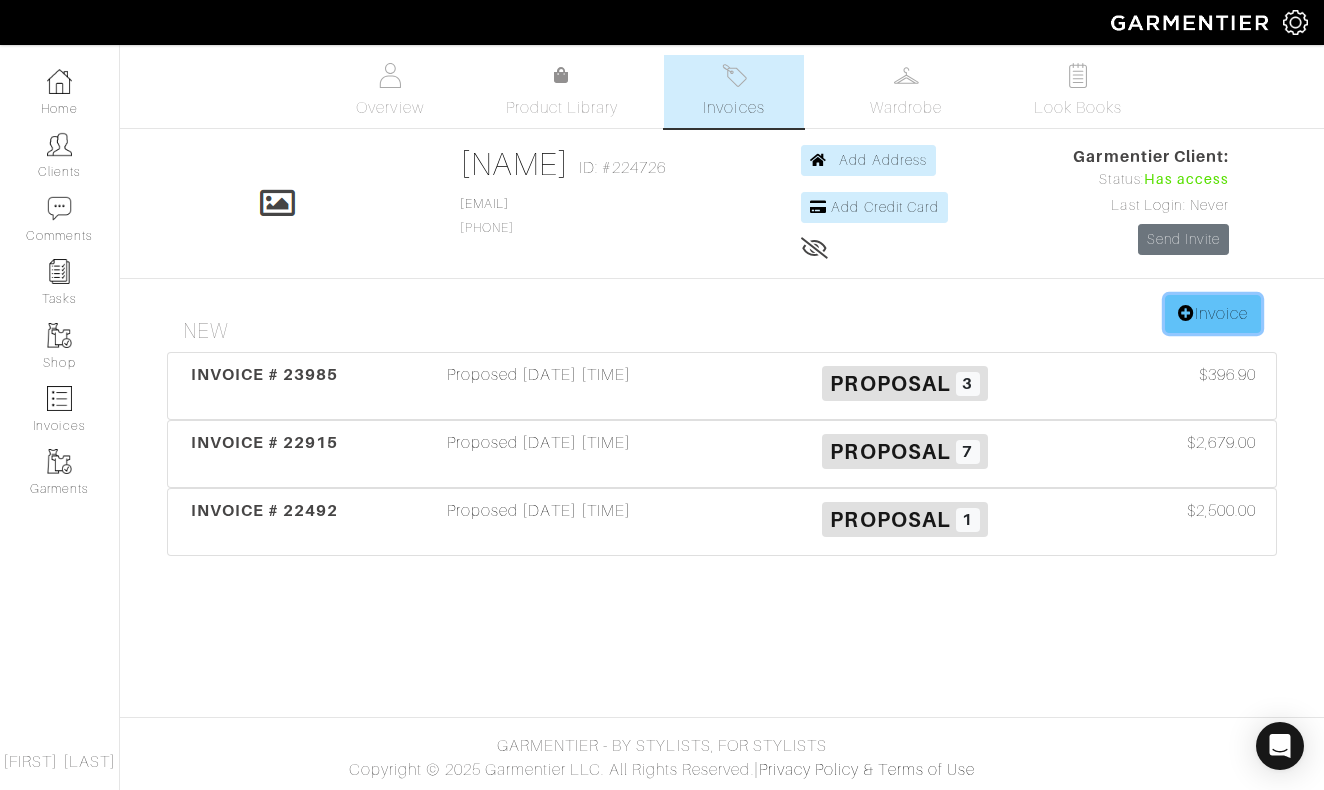 click on "Invoice" at bounding box center [1213, 314] 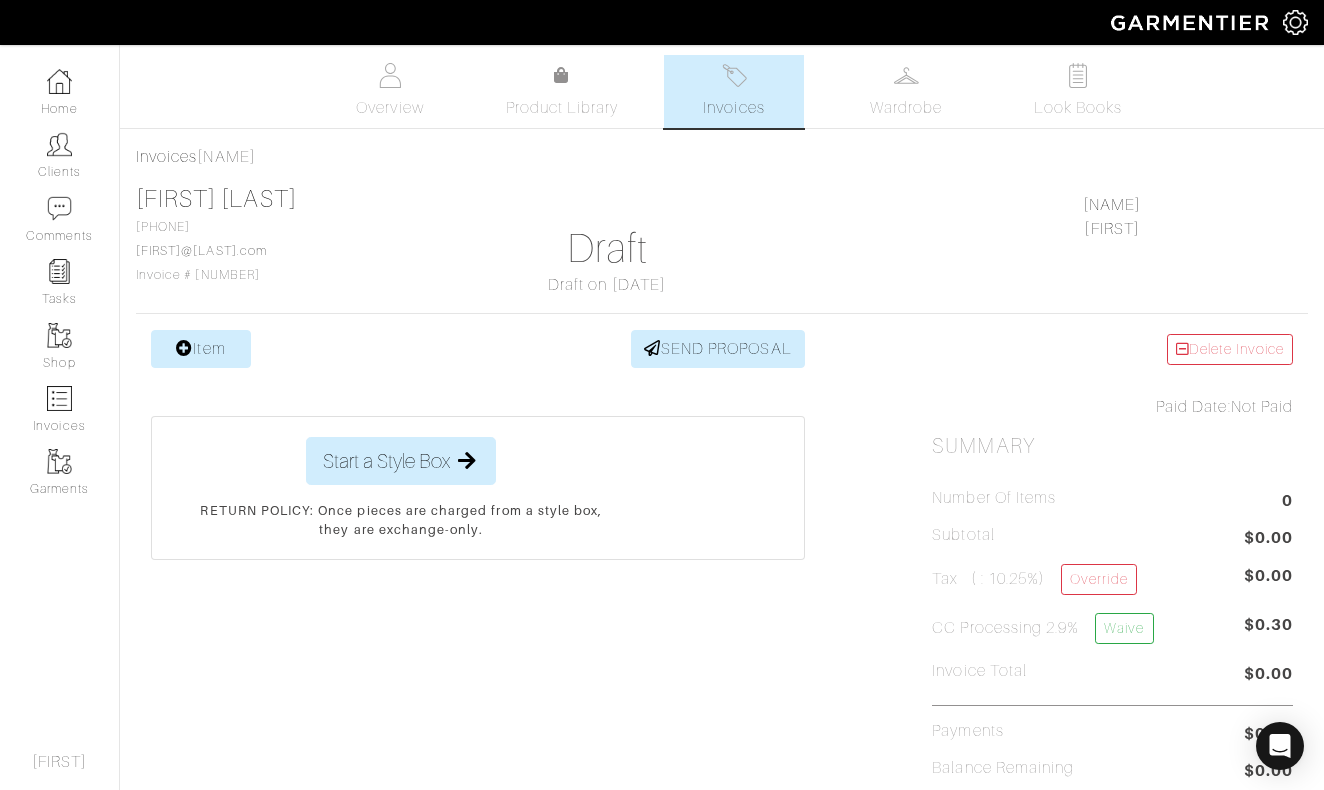 scroll, scrollTop: 0, scrollLeft: 0, axis: both 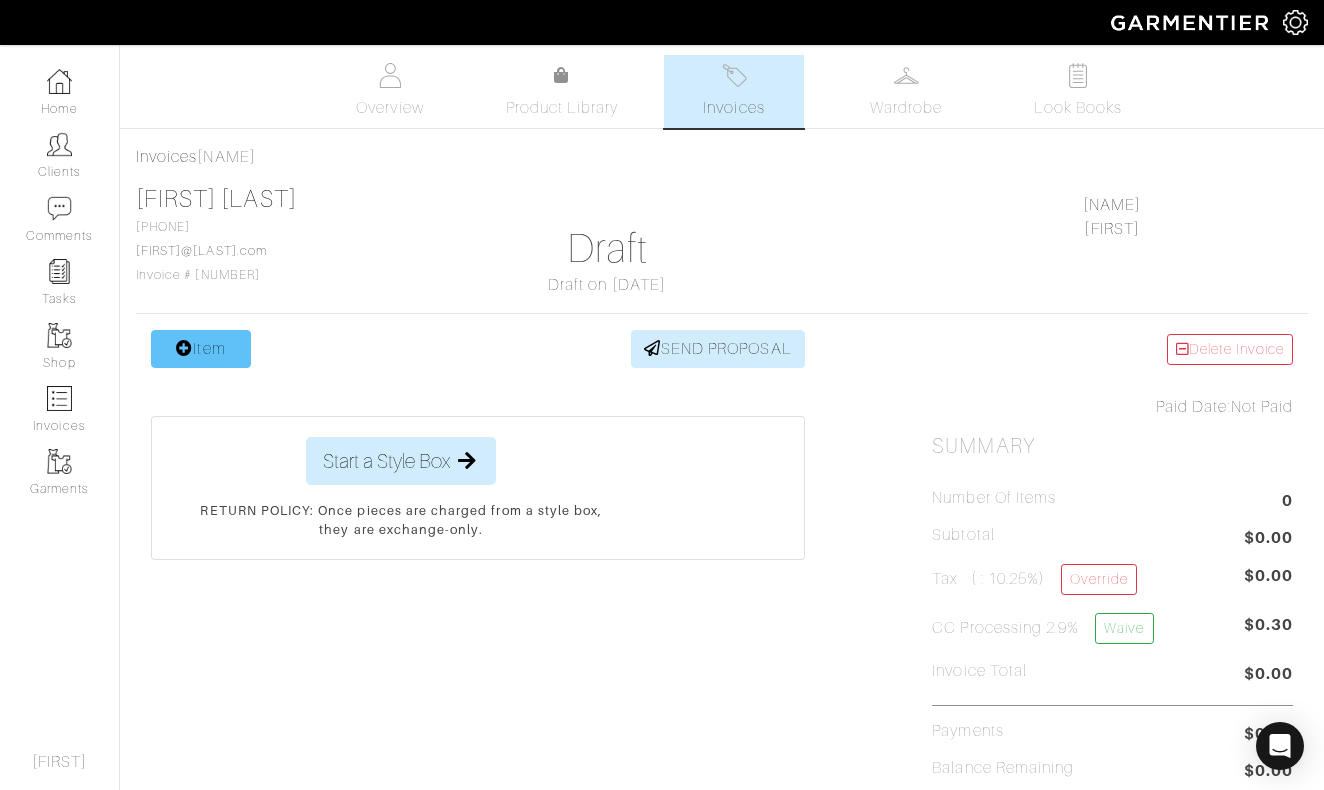 click on "Item" at bounding box center [201, 349] 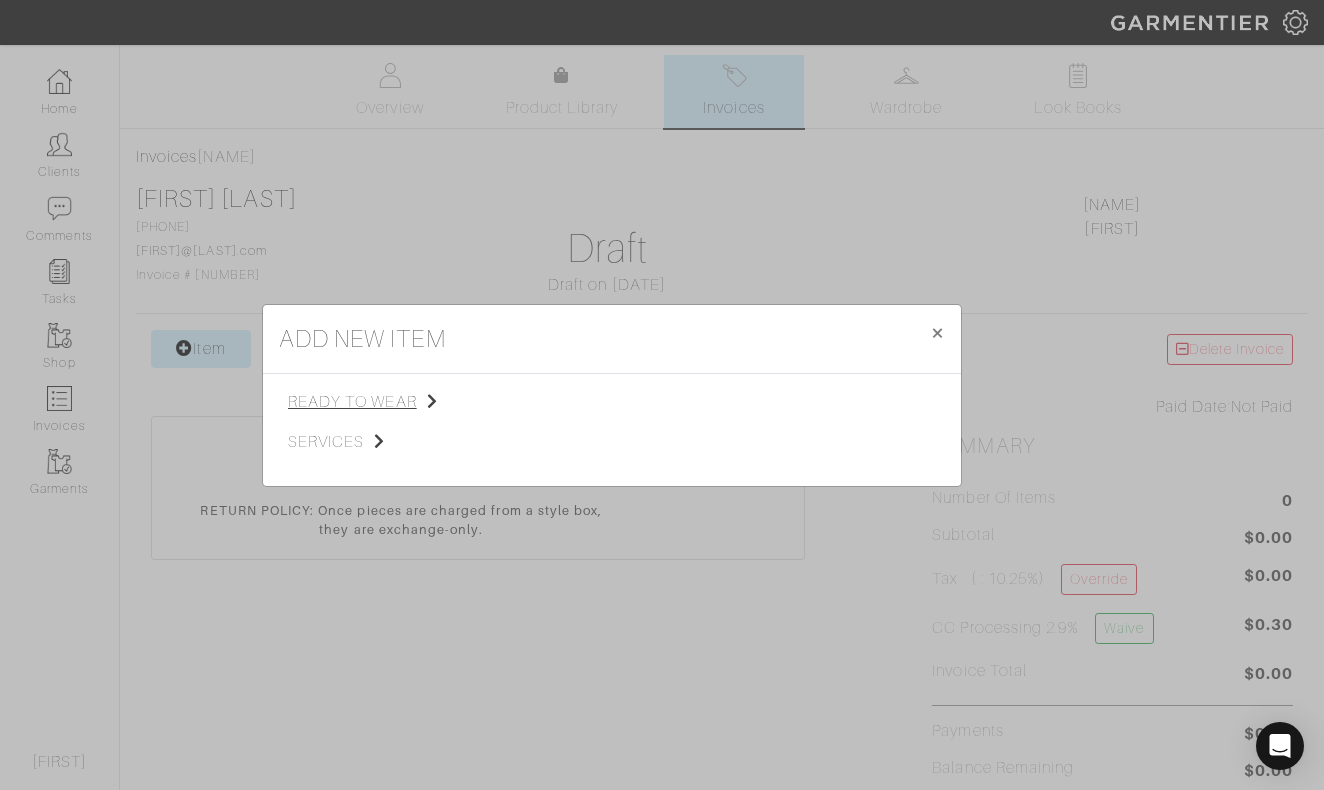 click on "ready to wear" at bounding box center [388, 402] 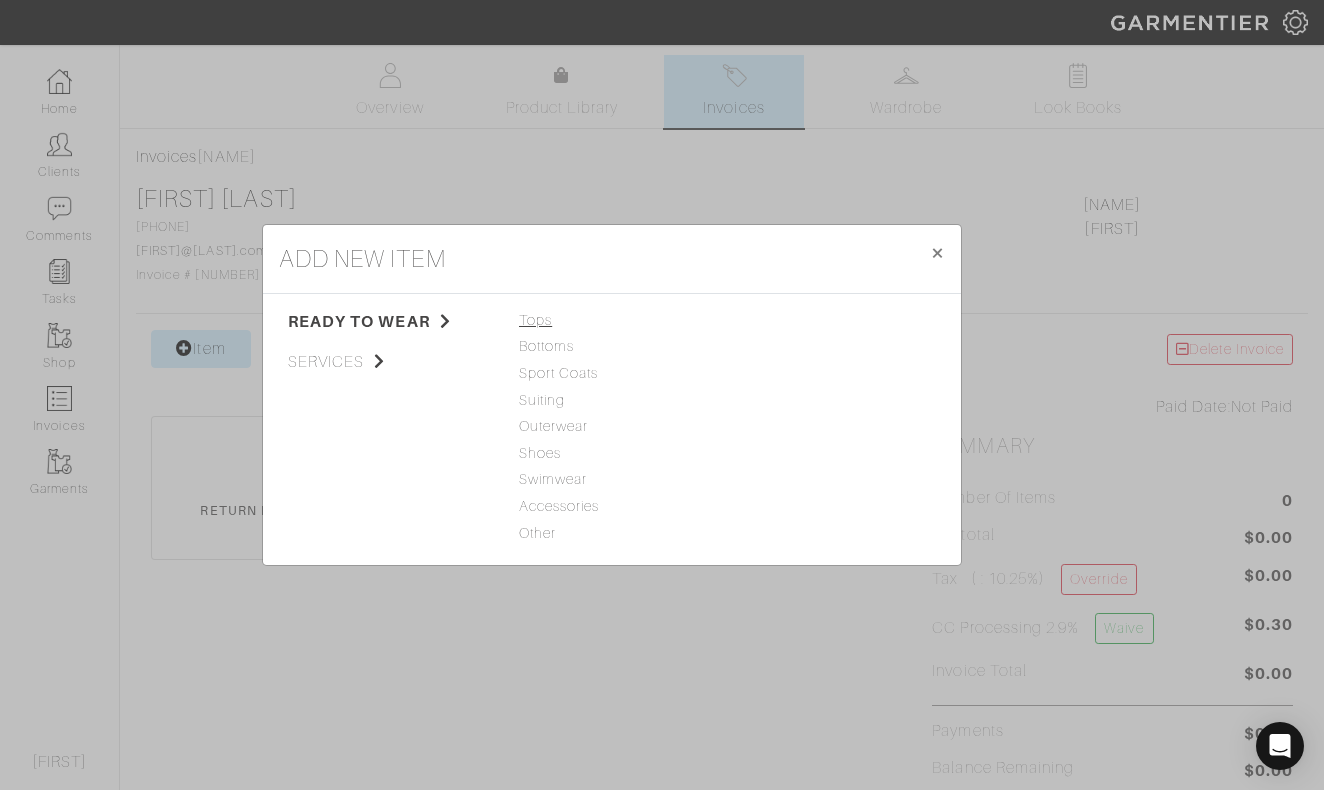 click on "Tops" at bounding box center (612, 321) 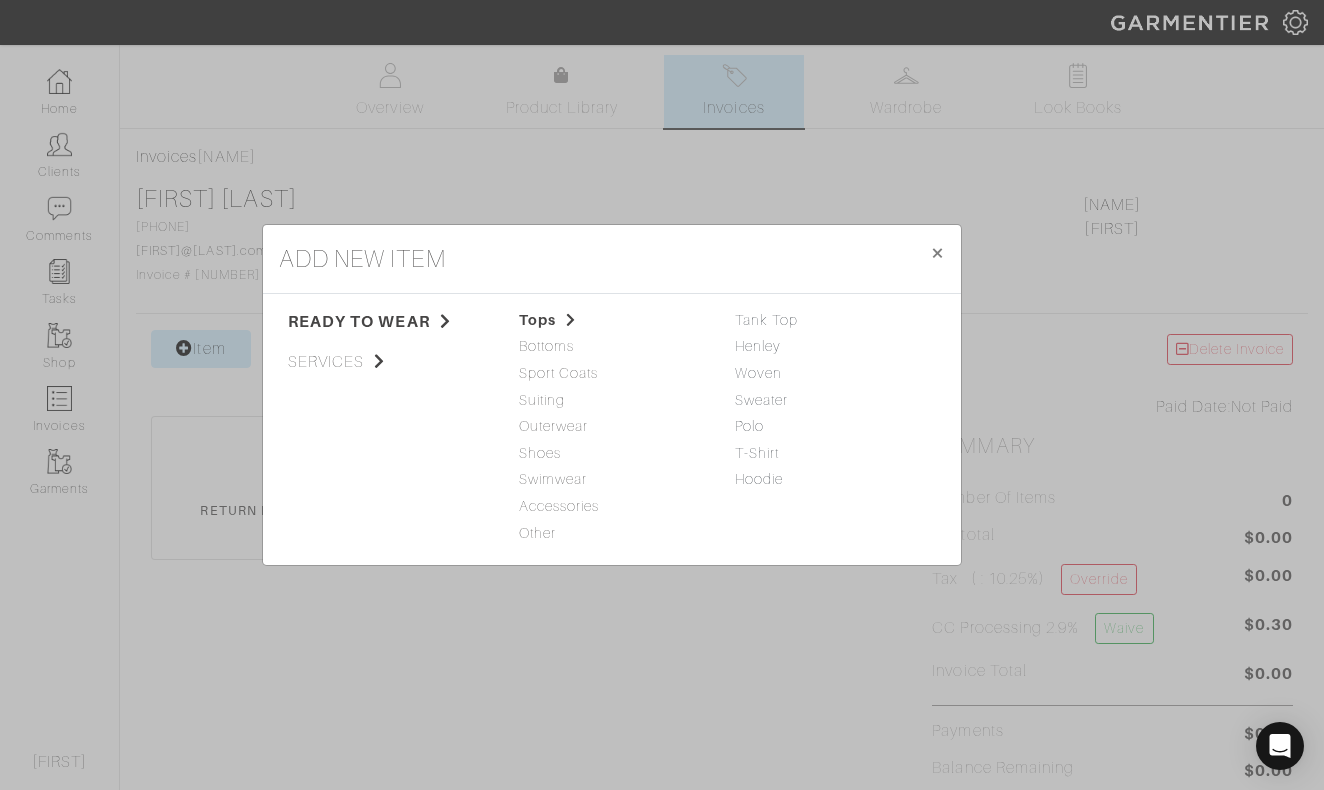 click on "Woven" at bounding box center [828, 374] 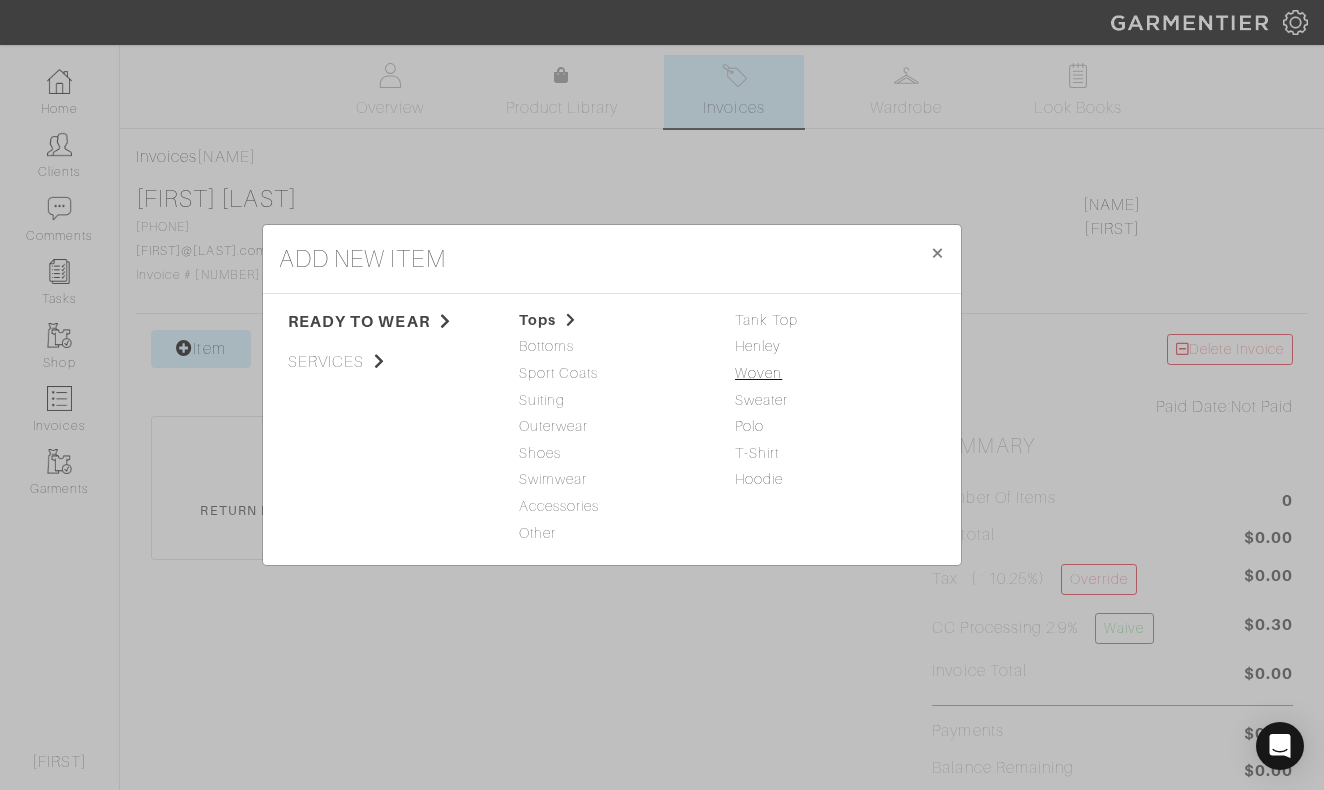 click on "Woven" at bounding box center [758, 373] 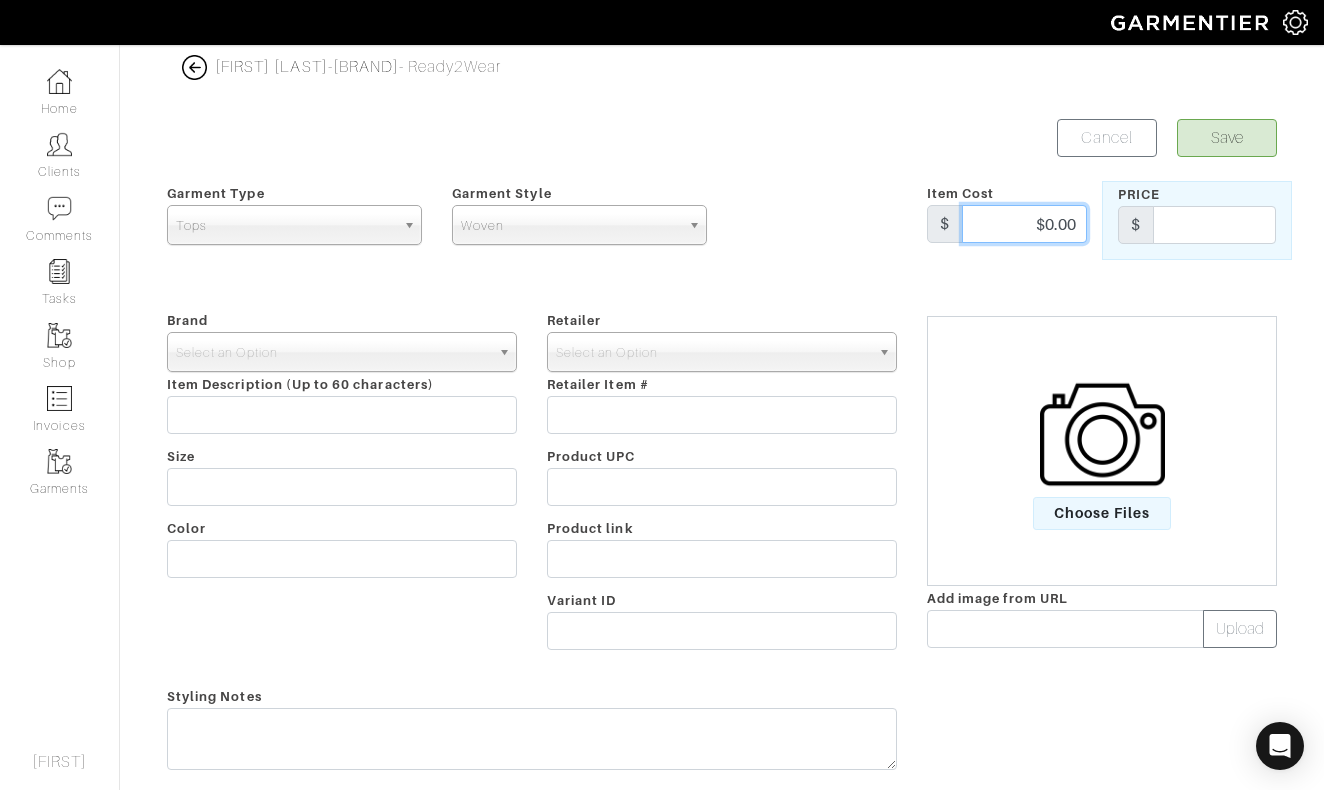 drag, startPoint x: 1035, startPoint y: 224, endPoint x: 1175, endPoint y: 231, distance: 140.1749 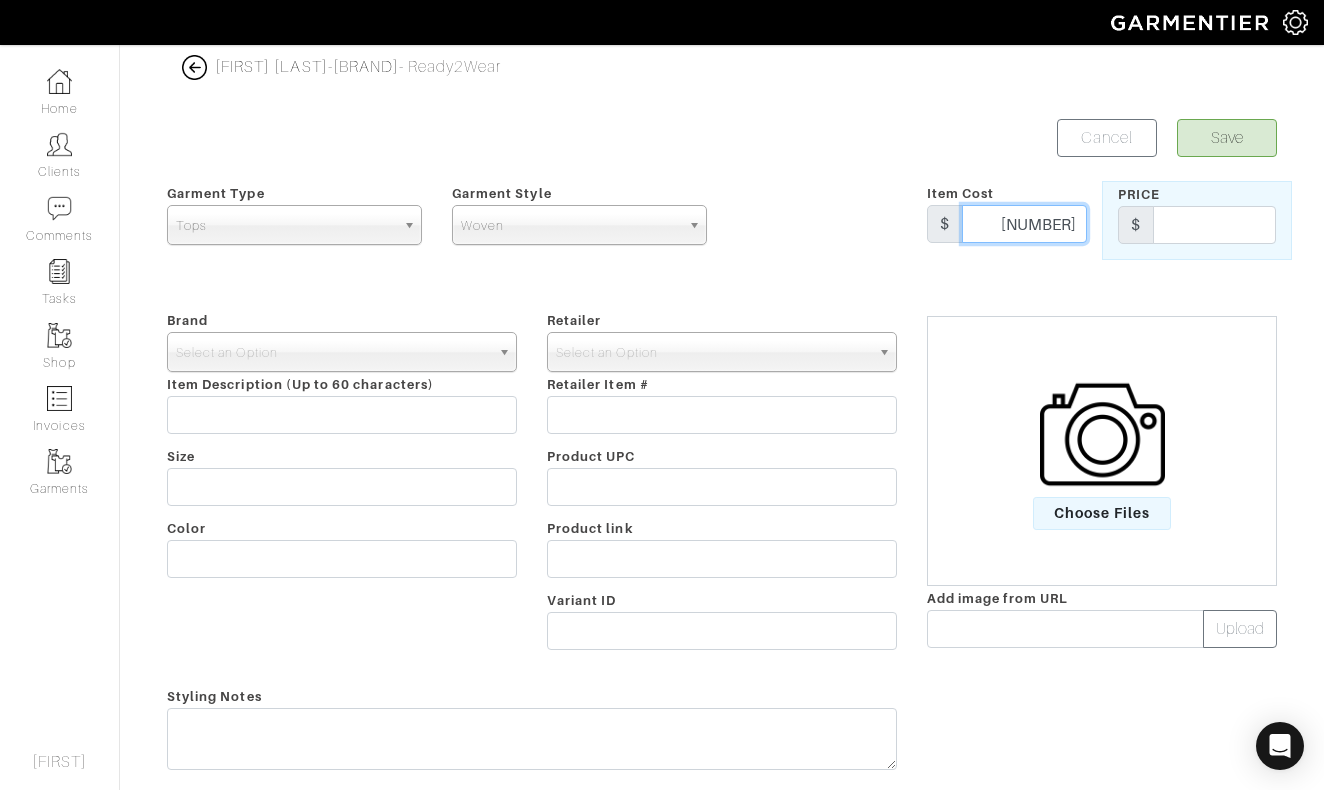type on "[NUMBER]" 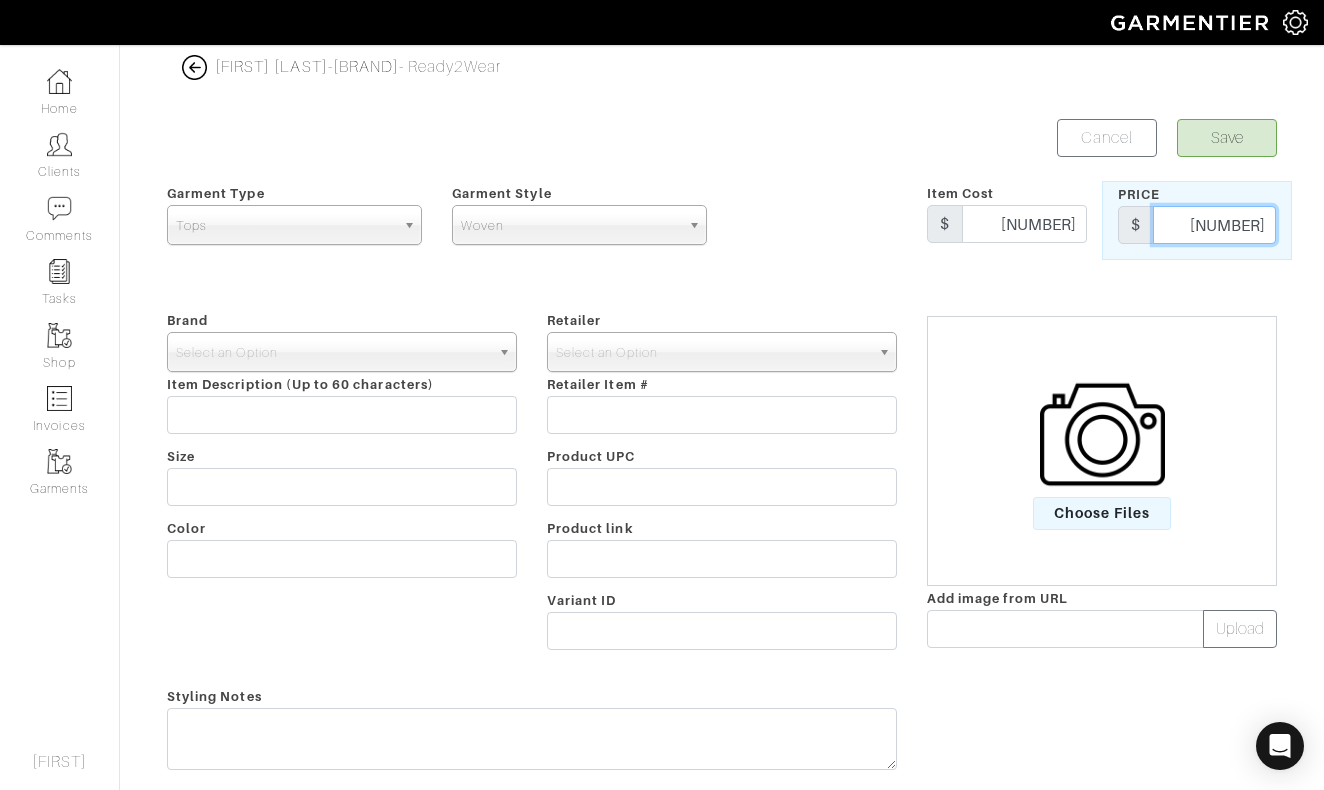 type on "[NUMBER]" 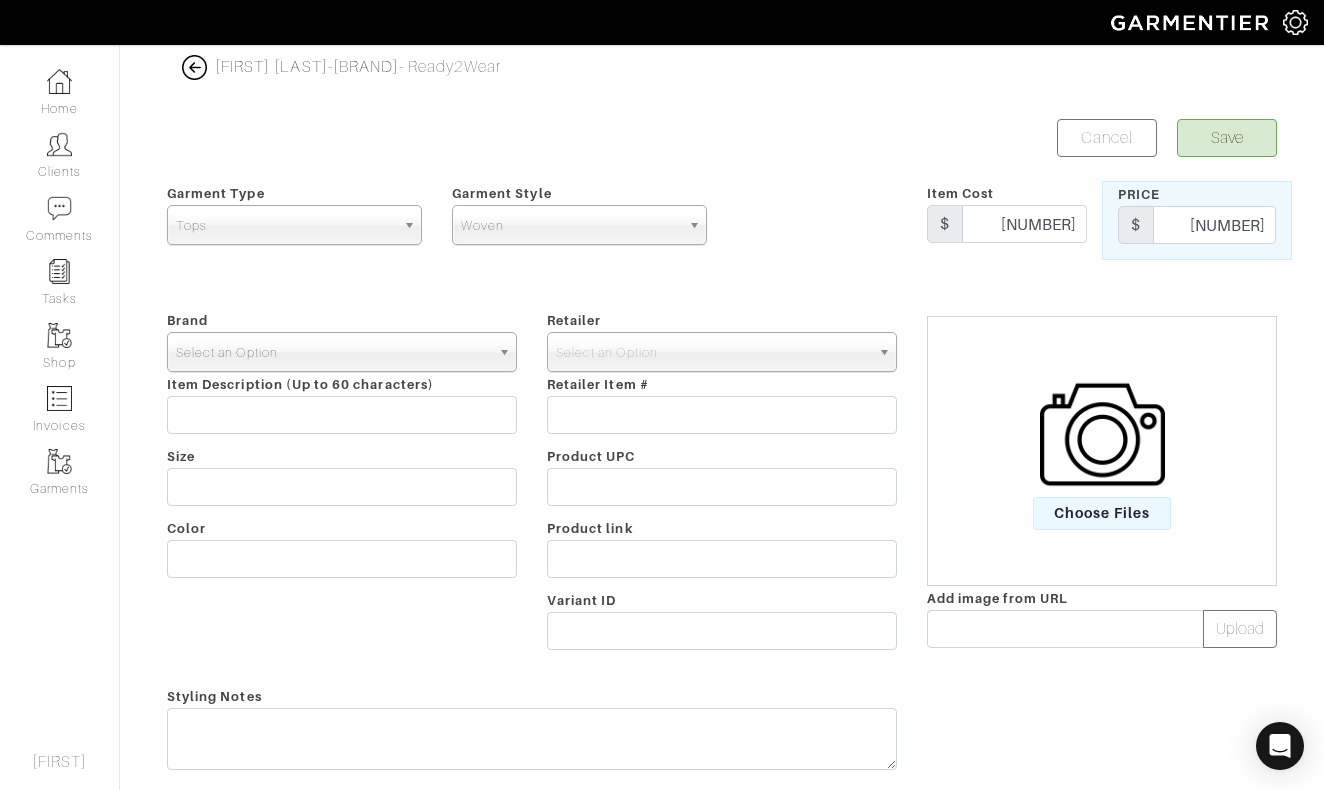 click on "Select an Option" at bounding box center (333, 353) 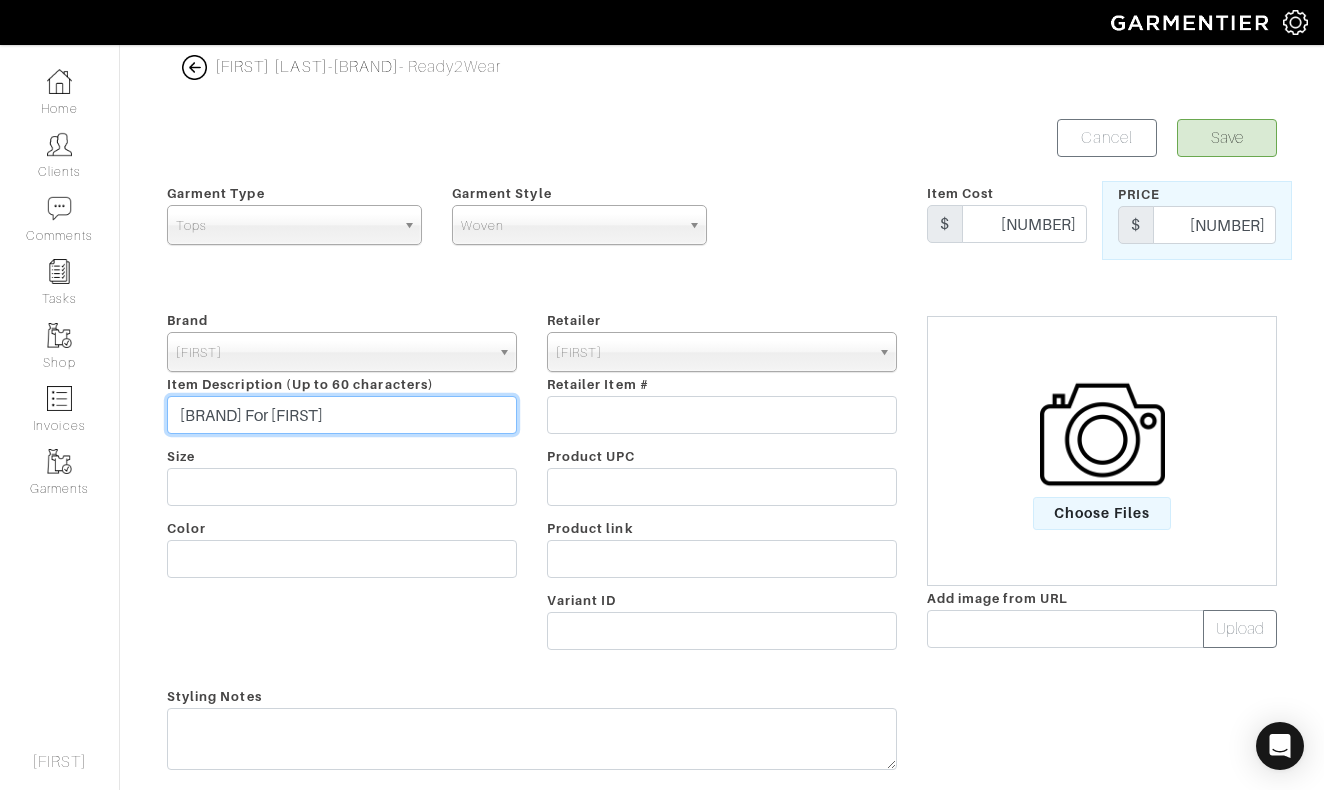 type on "[BRAND] For [FIRST]" 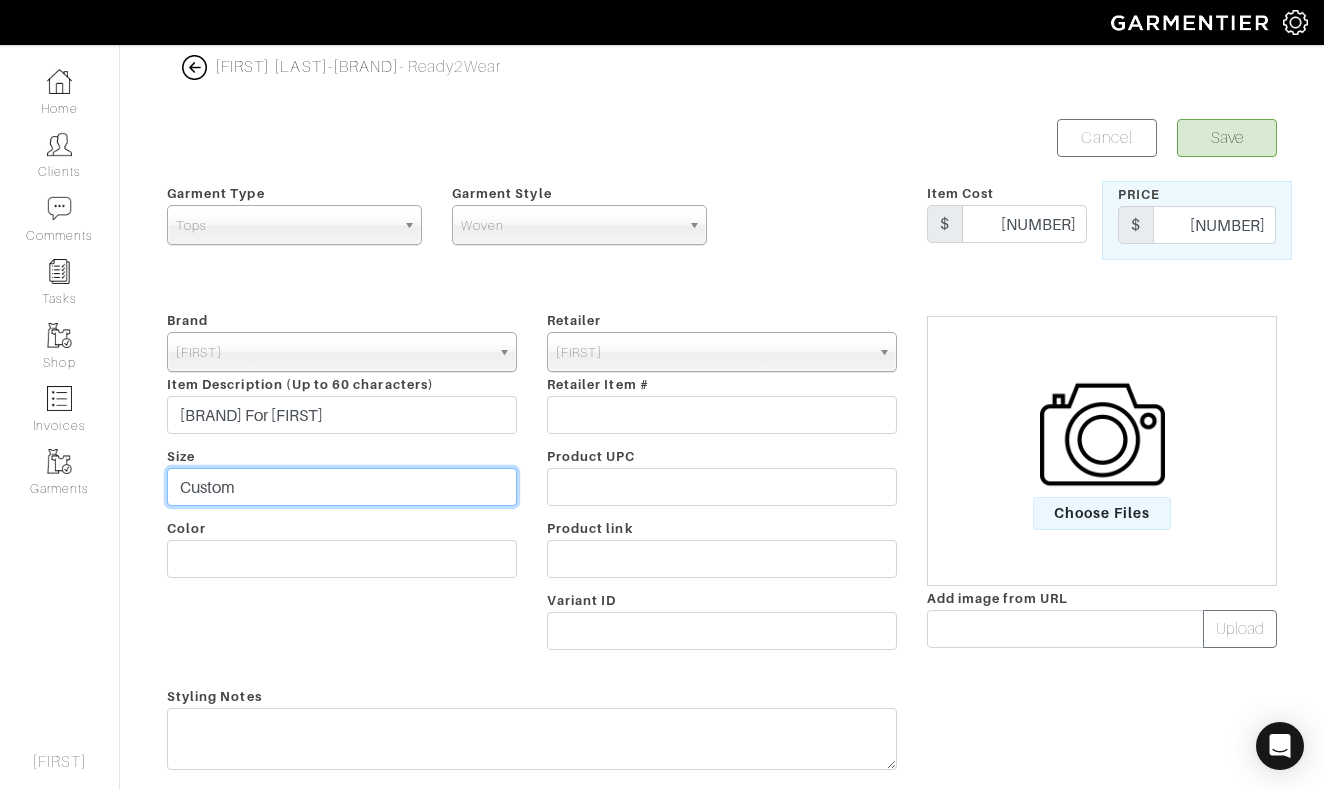 type on "Custom" 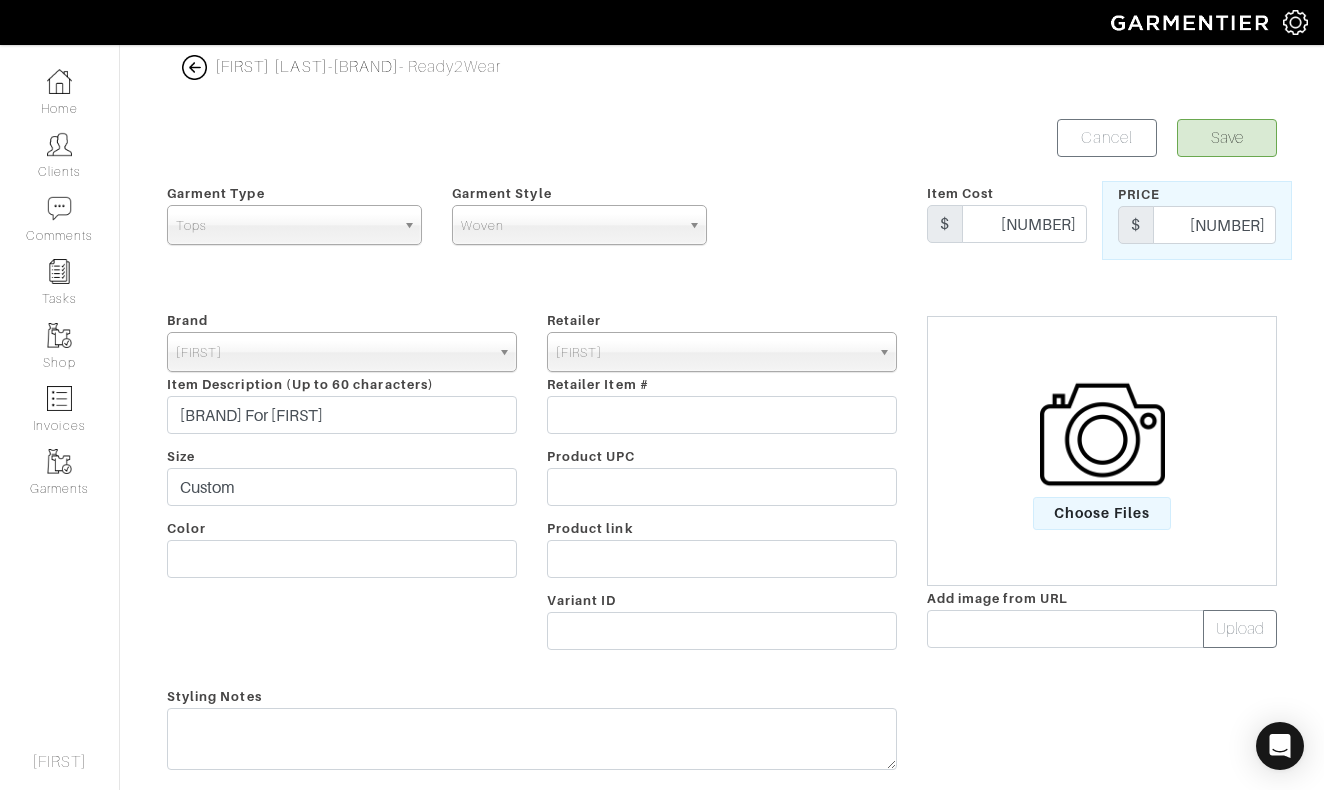 click on "Save" at bounding box center (1227, 138) 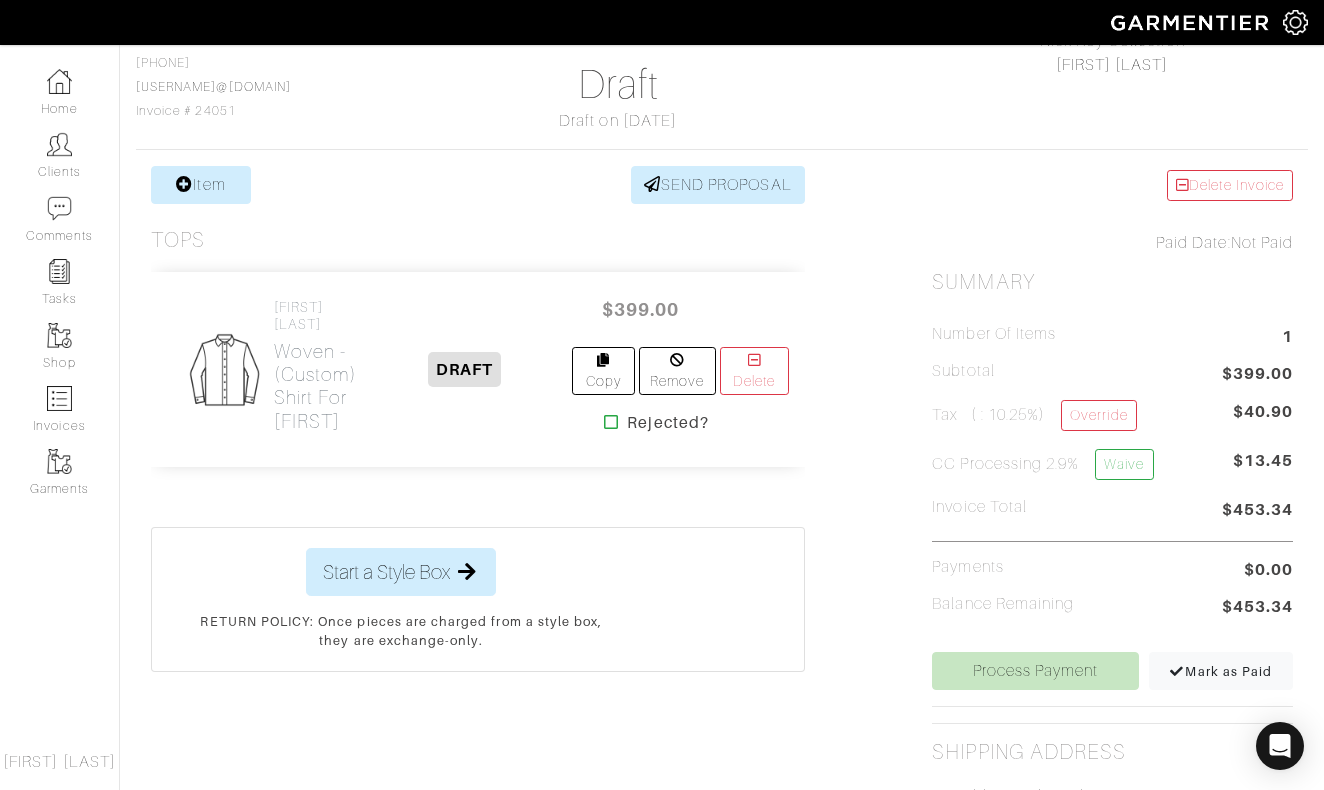 scroll, scrollTop: 167, scrollLeft: 0, axis: vertical 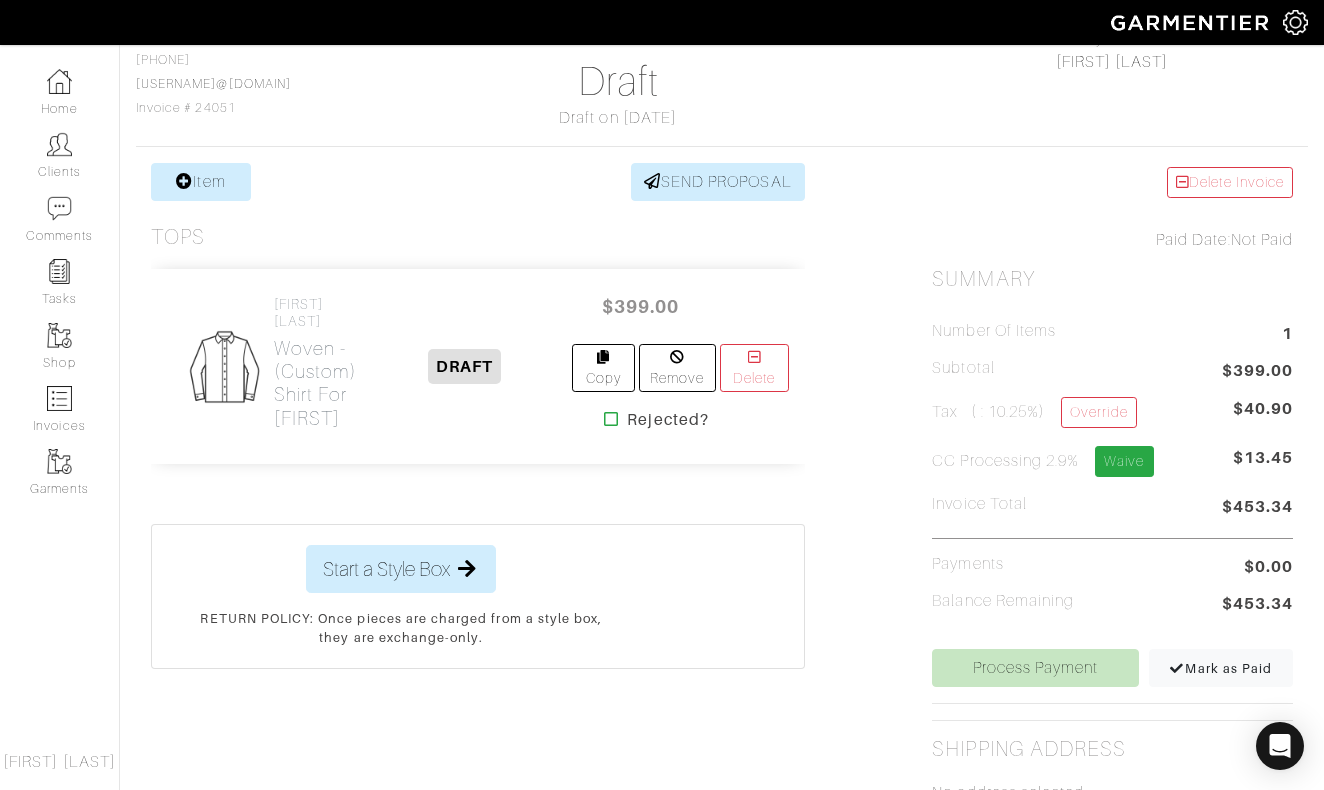 click on "Waive" at bounding box center [1124, 461] 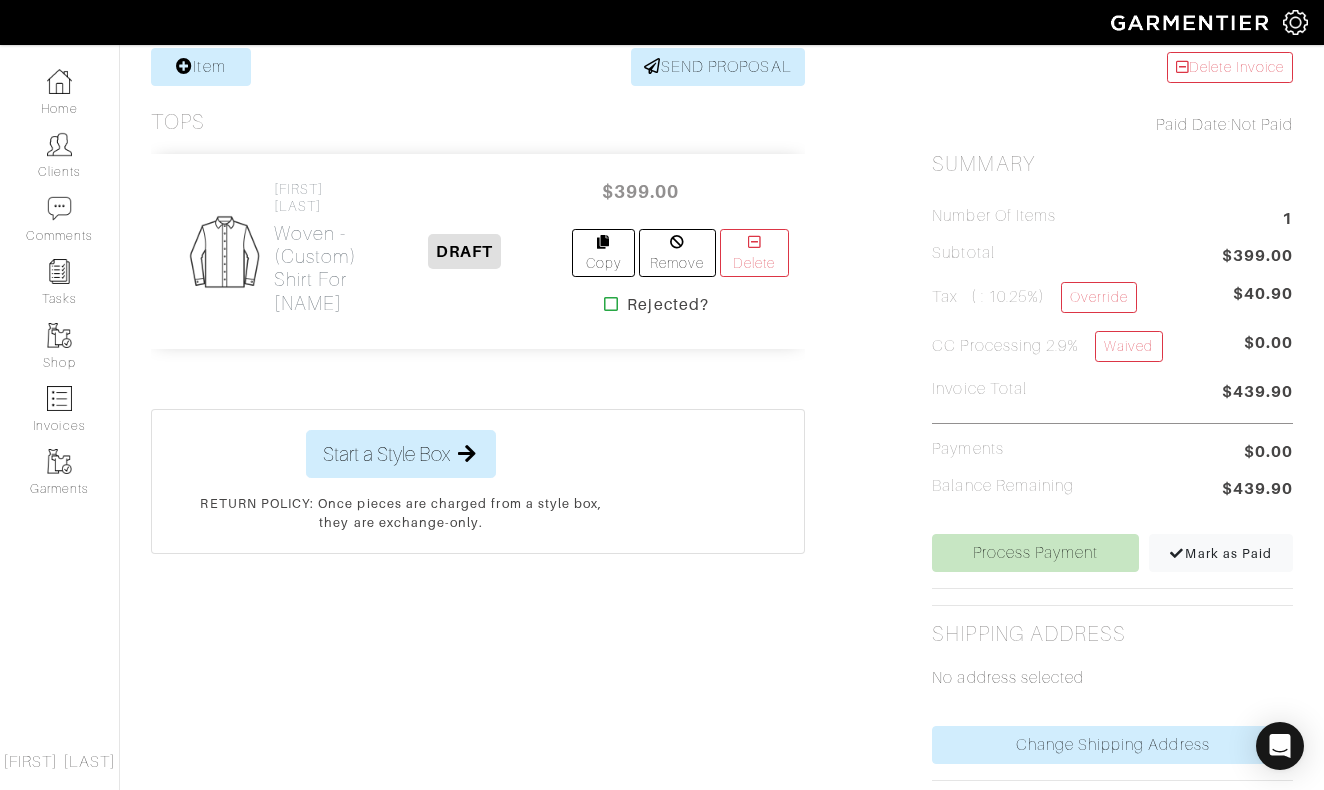 scroll, scrollTop: 366, scrollLeft: 0, axis: vertical 